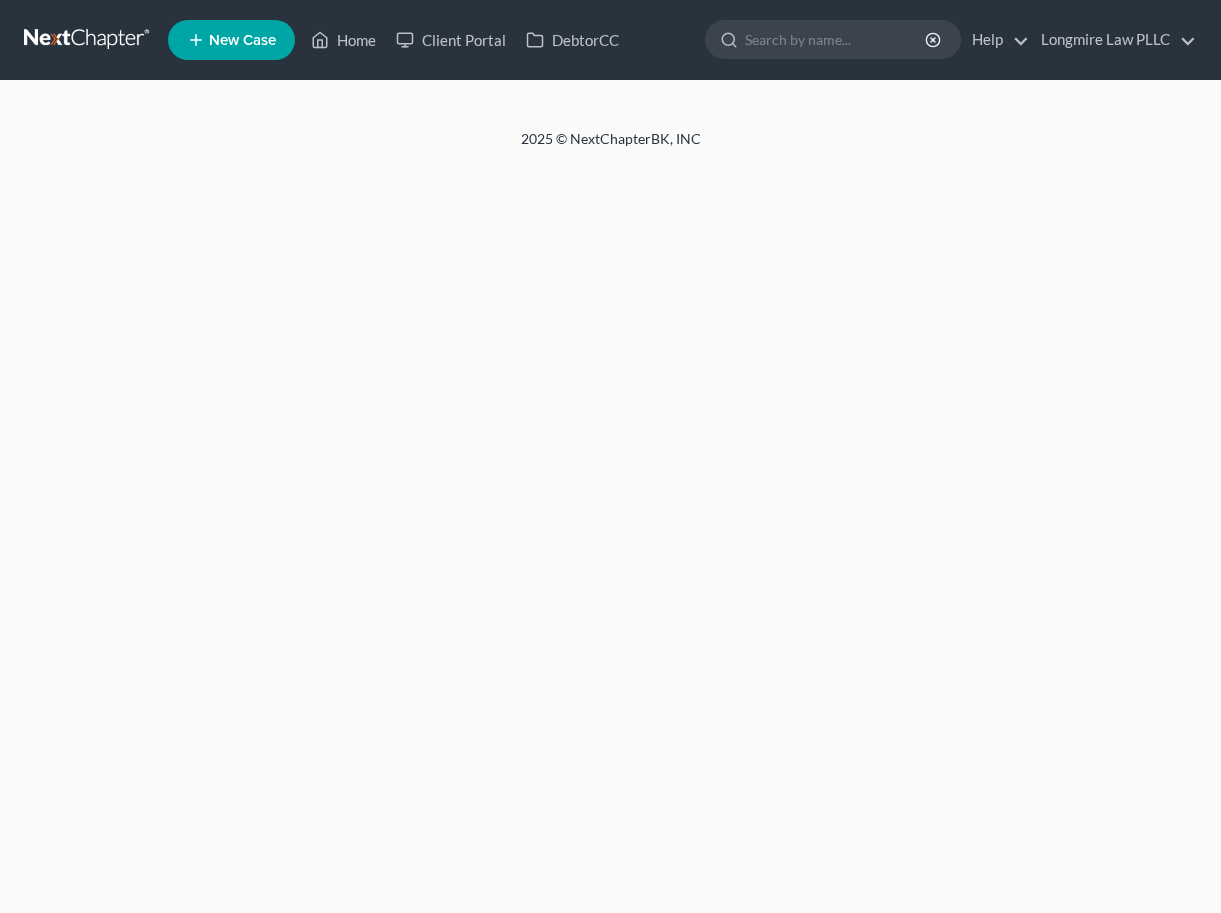 scroll, scrollTop: 0, scrollLeft: 0, axis: both 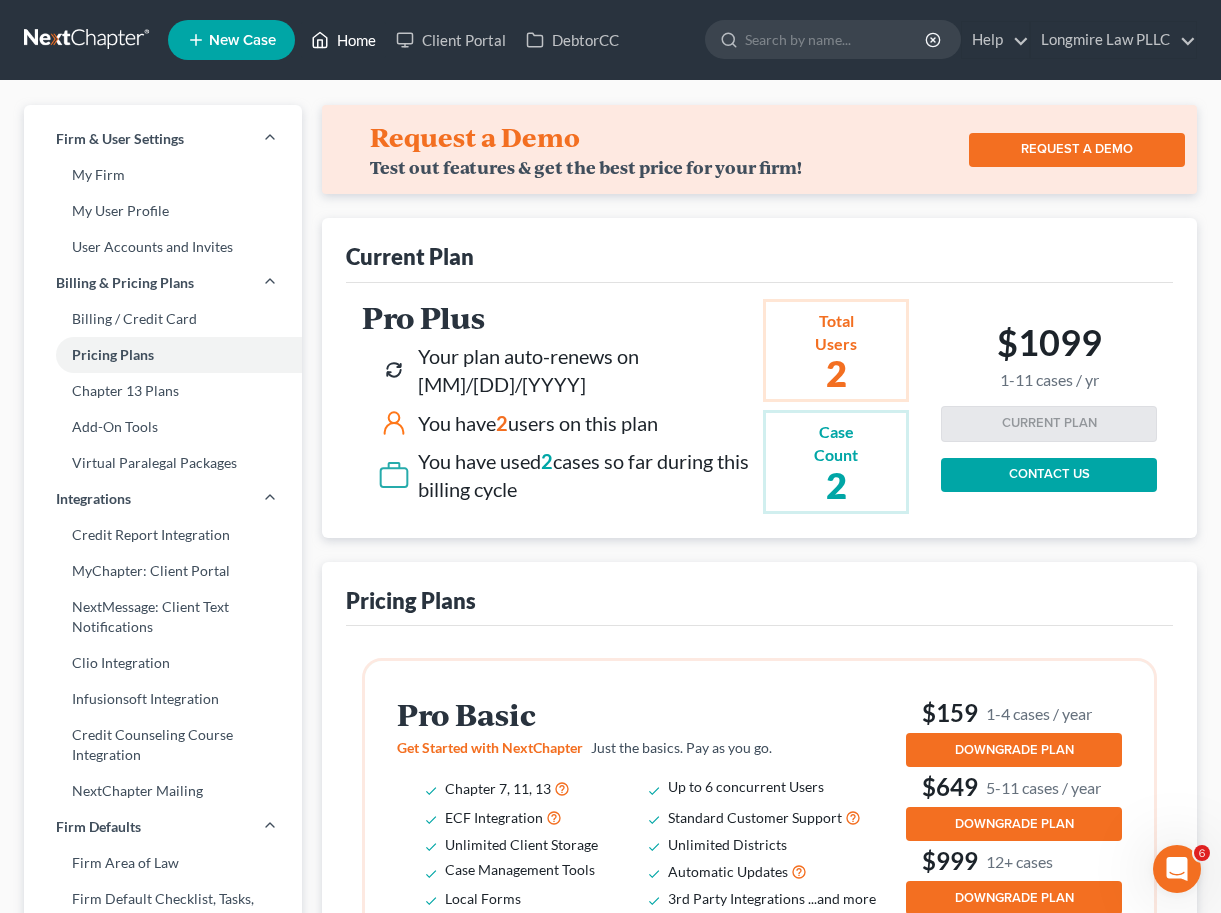 click on "Home" at bounding box center (343, 40) 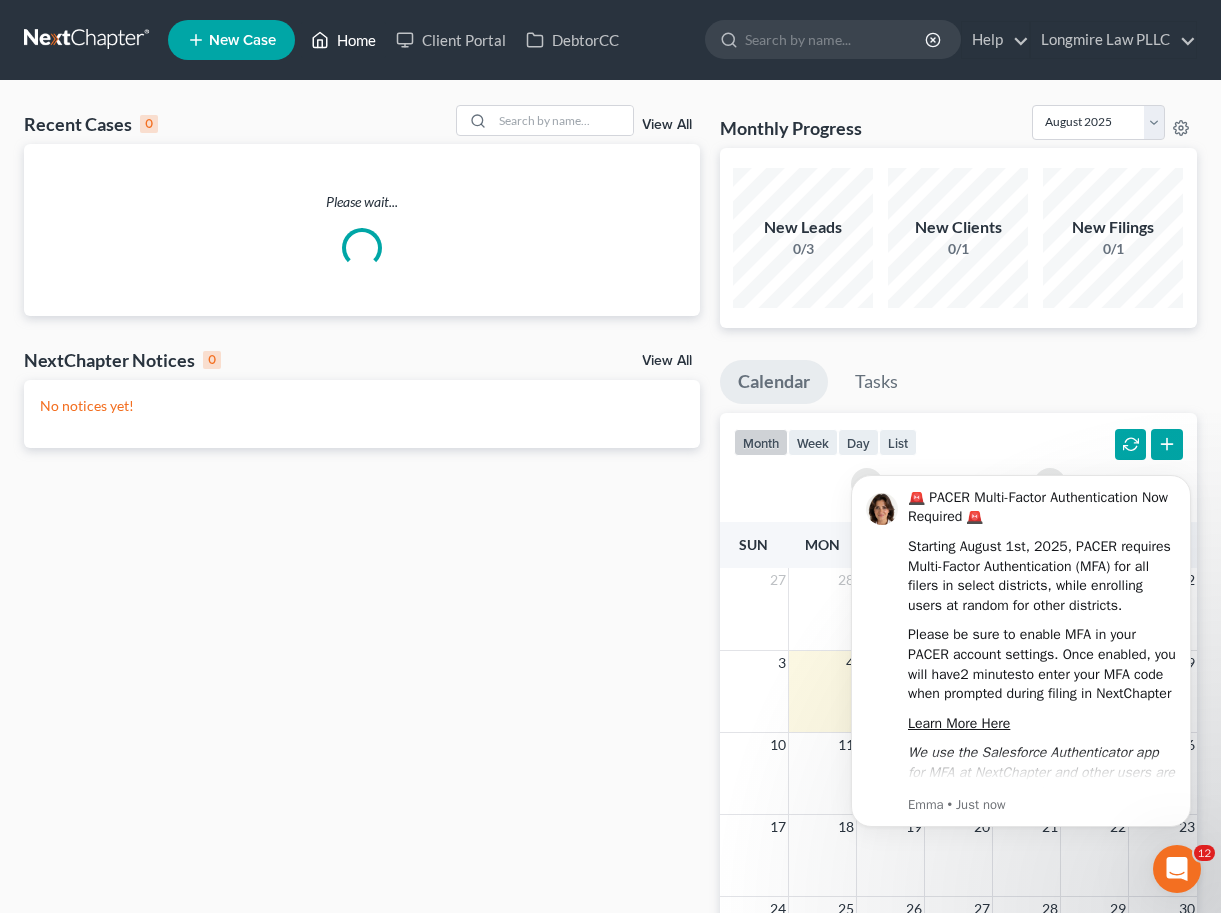scroll, scrollTop: 0, scrollLeft: 0, axis: both 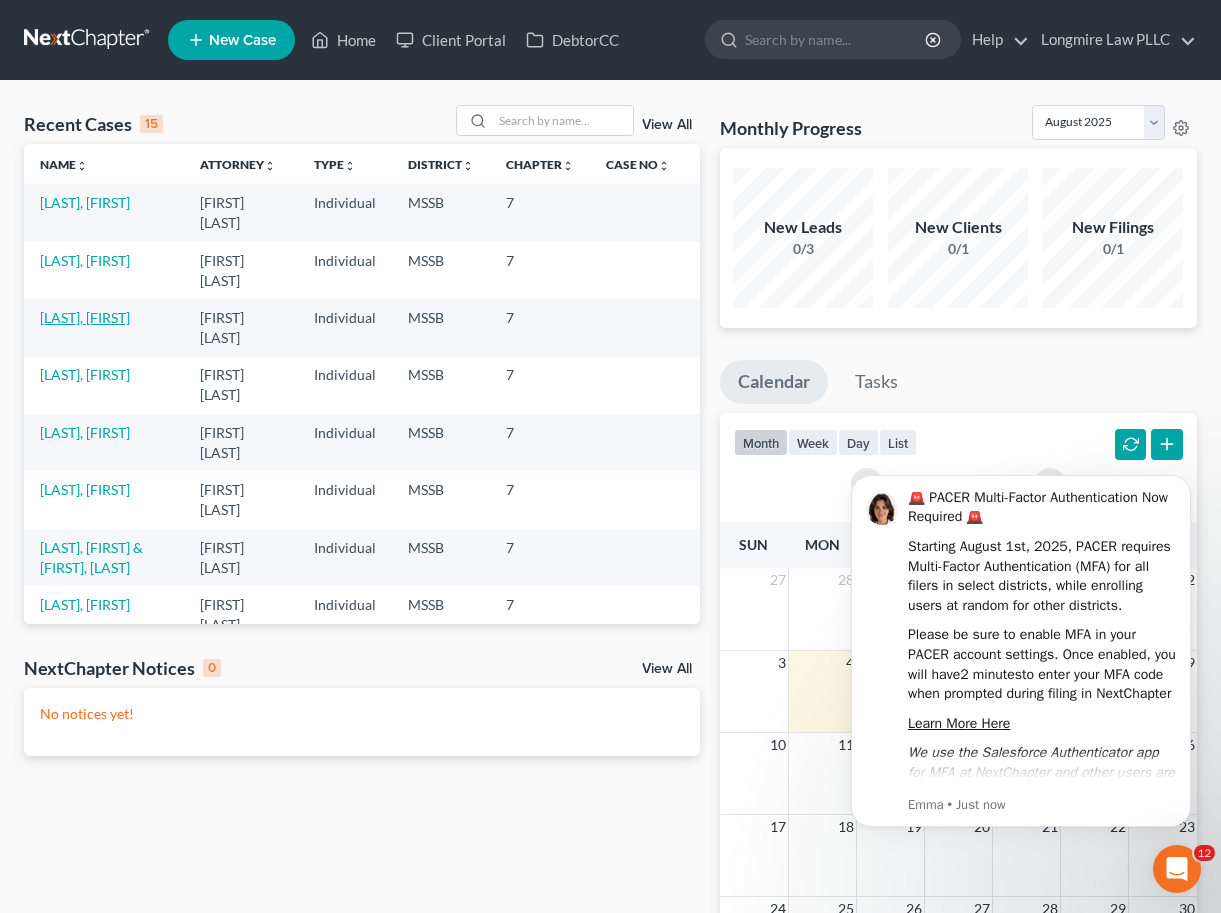 click on "[LAST], [FIRST]" at bounding box center [85, 317] 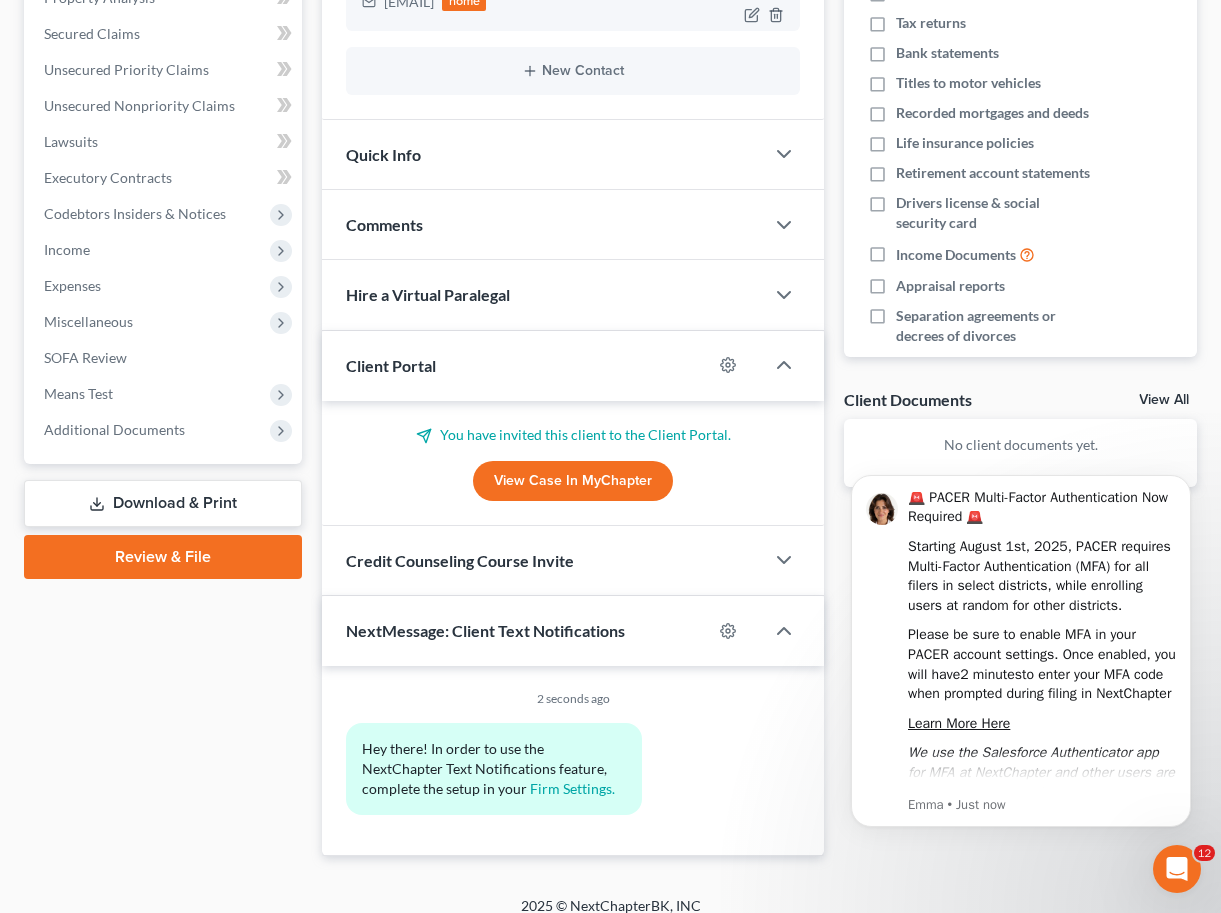 scroll, scrollTop: 426, scrollLeft: 0, axis: vertical 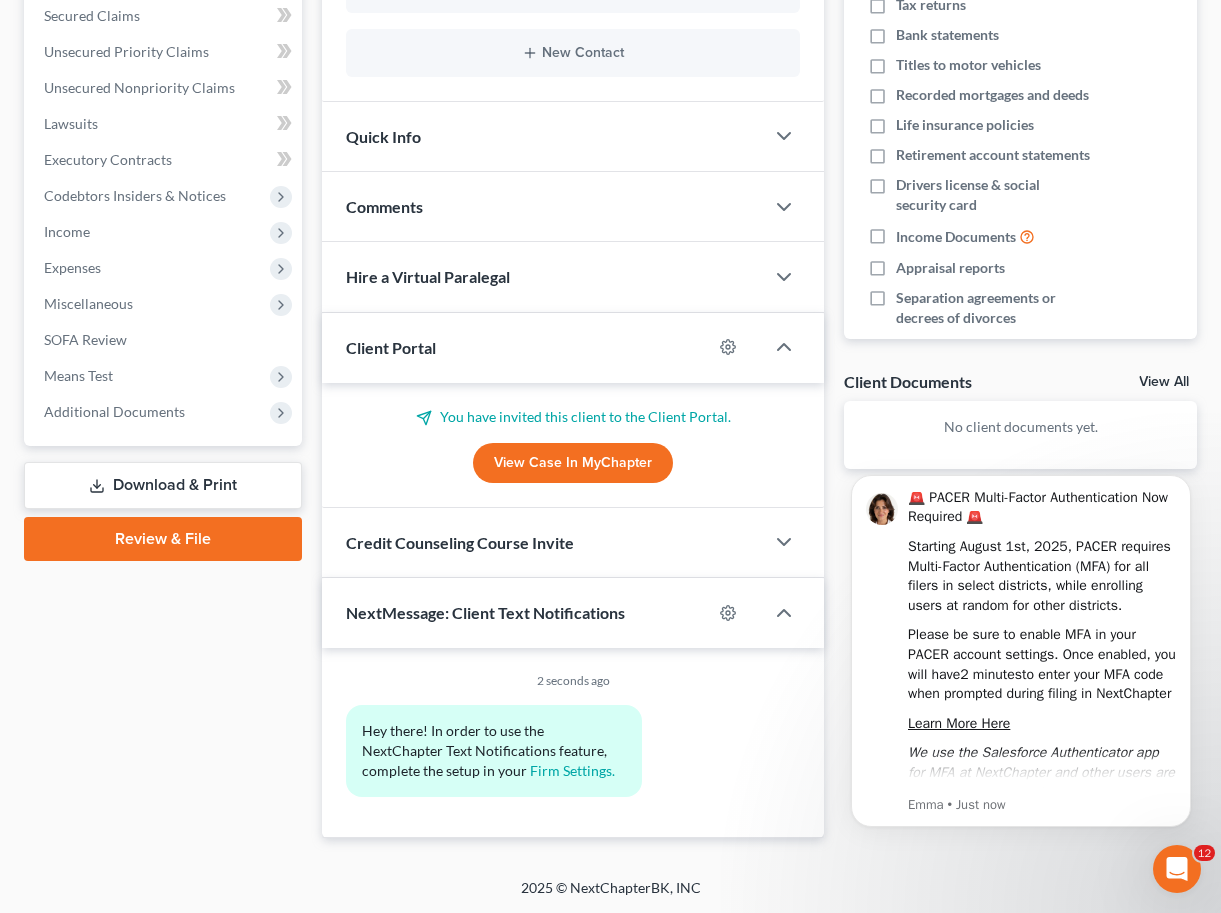 click on "Credit Counseling Course Invite" at bounding box center [543, 542] 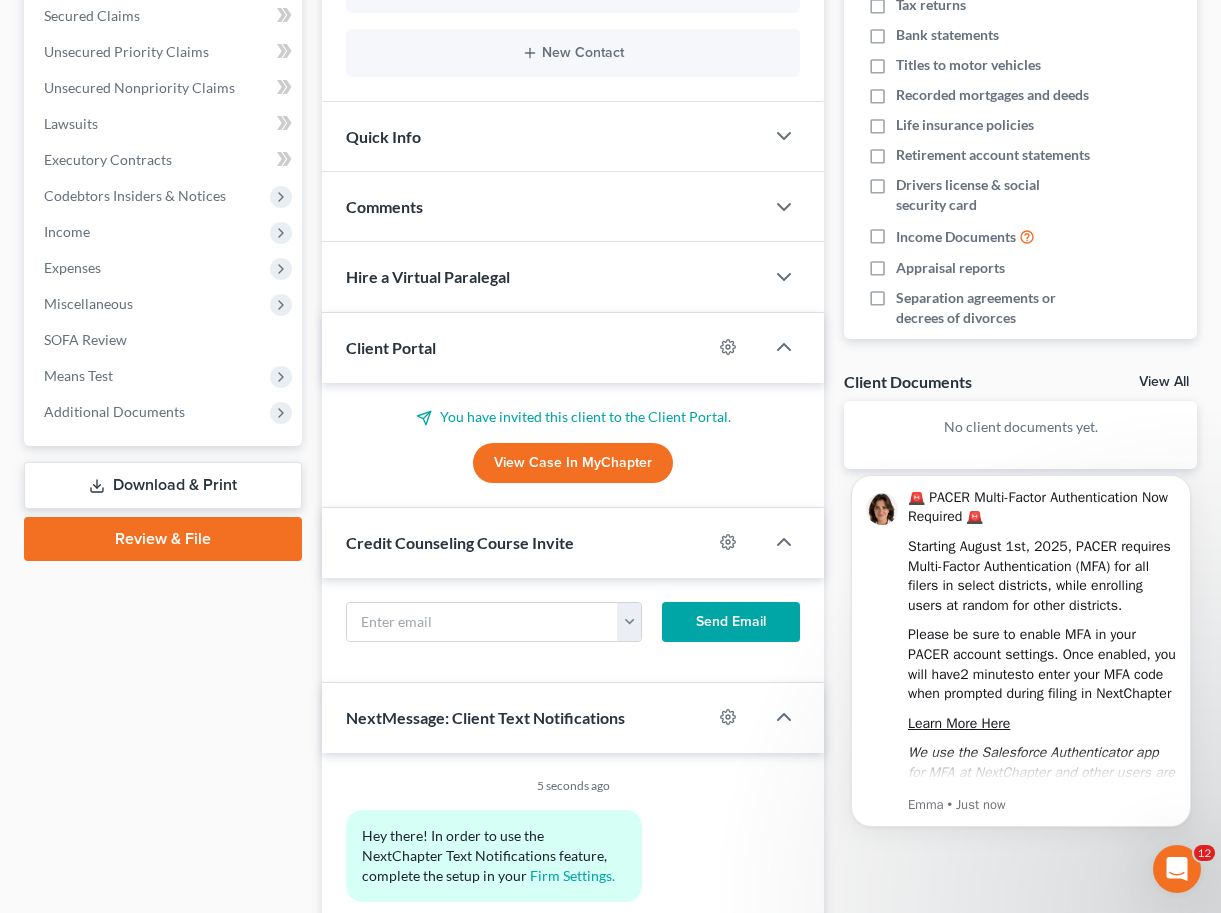 scroll, scrollTop: 0, scrollLeft: 0, axis: both 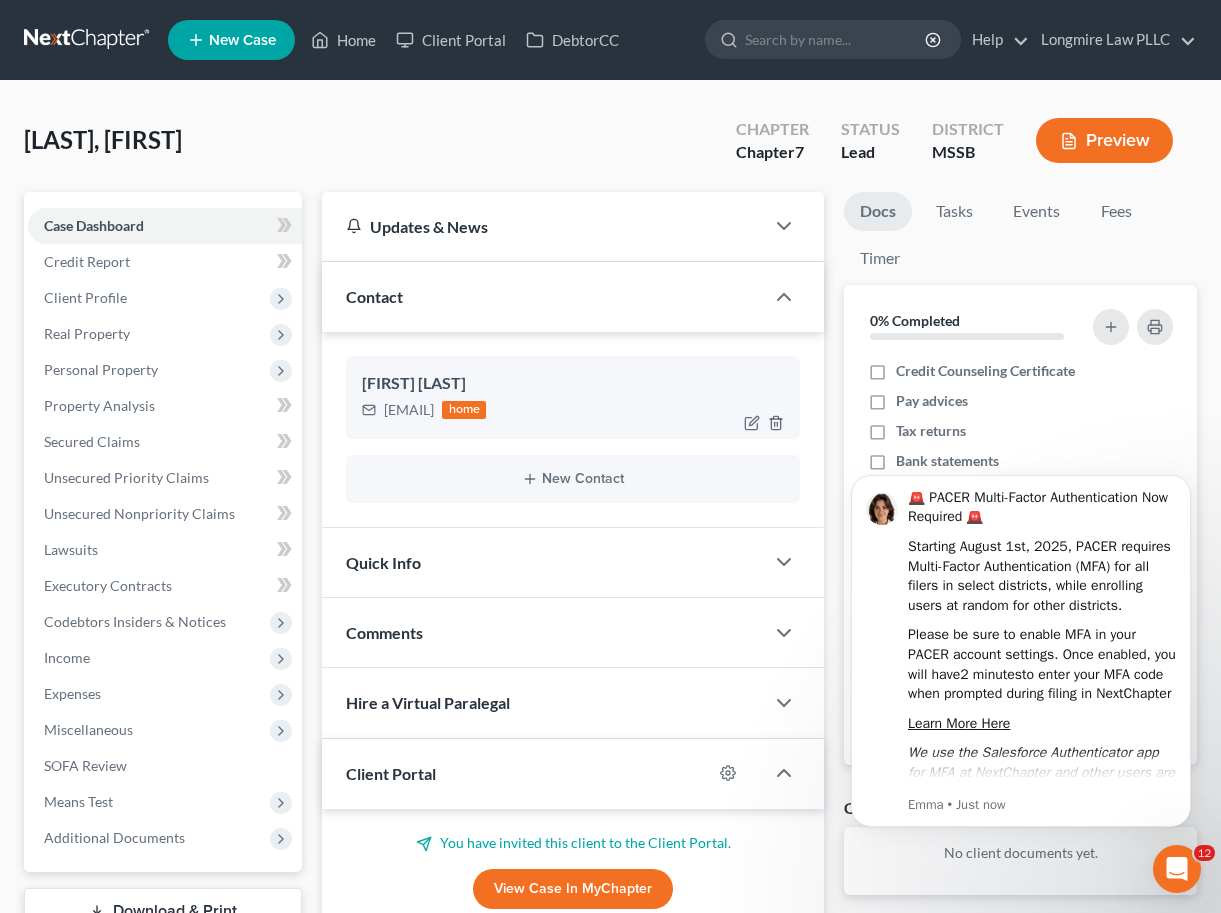 drag, startPoint x: 385, startPoint y: 409, endPoint x: 542, endPoint y: 410, distance: 157.00319 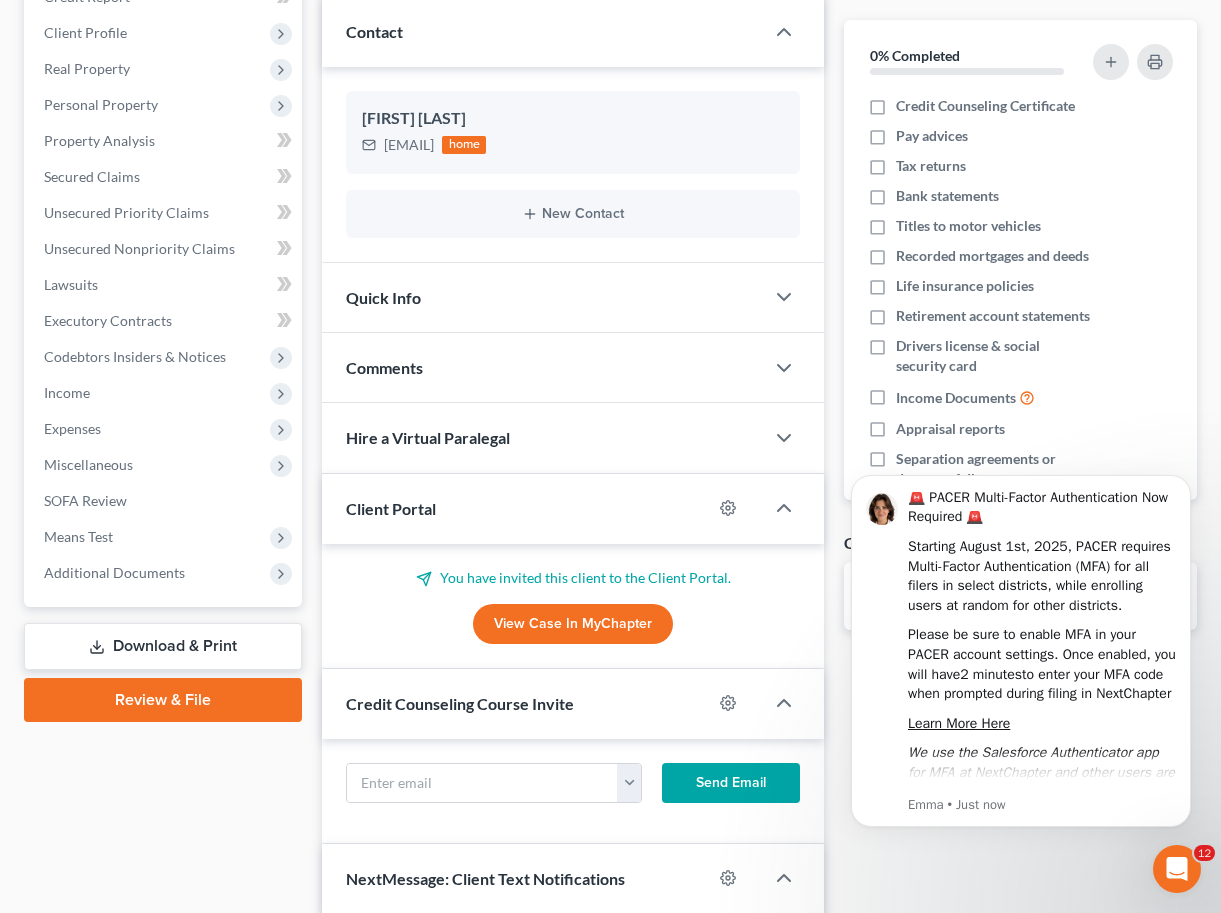 scroll, scrollTop: 531, scrollLeft: 0, axis: vertical 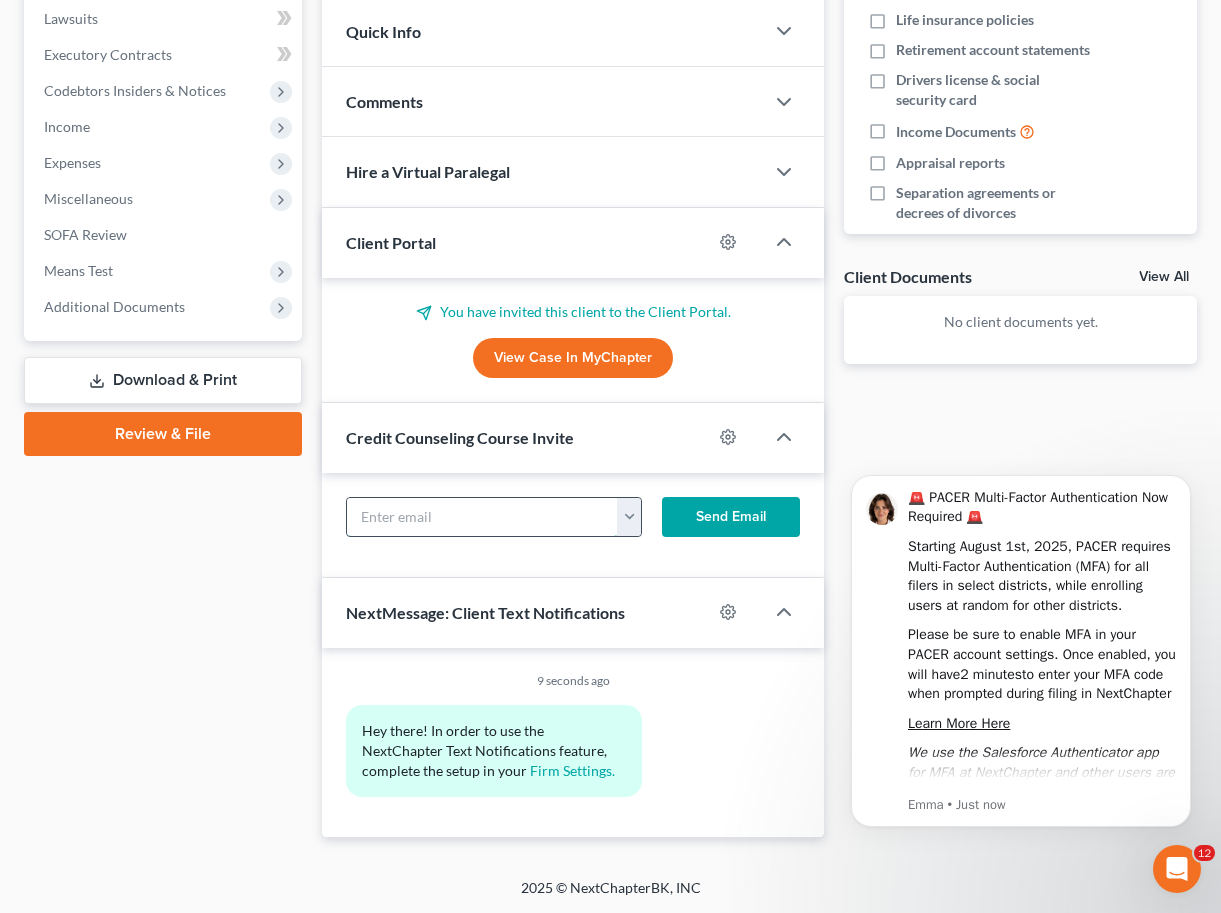 click at bounding box center [482, 517] 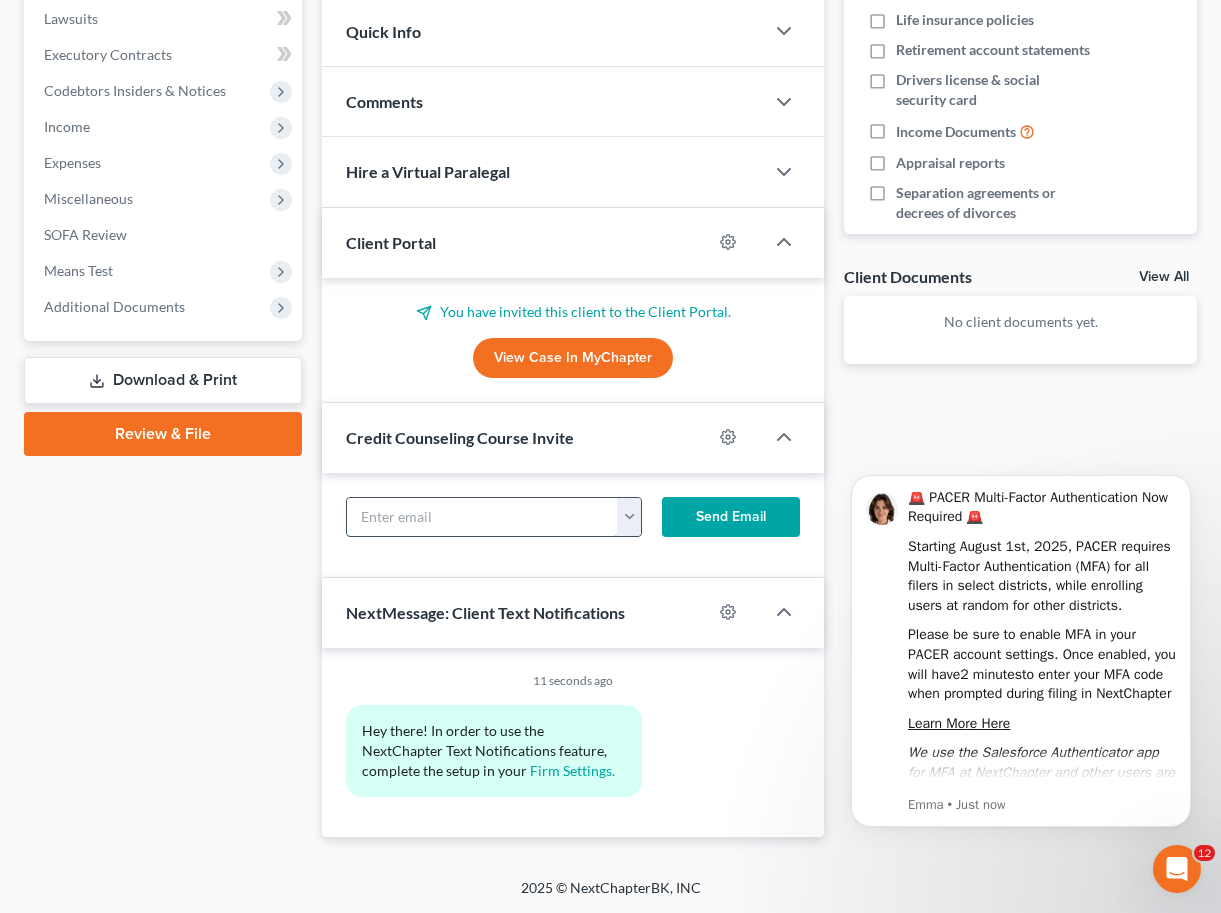 paste on "[EMAIL]" 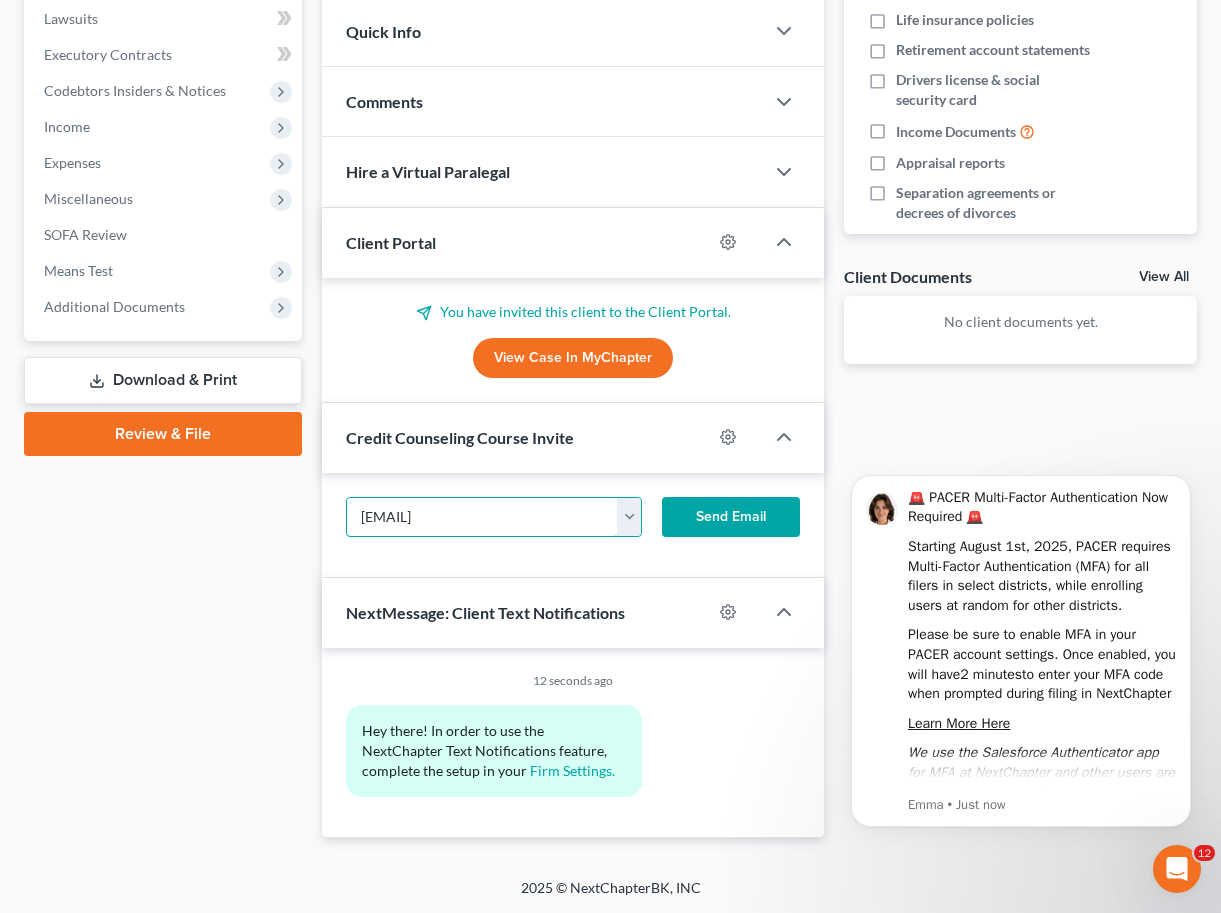 type on "[EMAIL]" 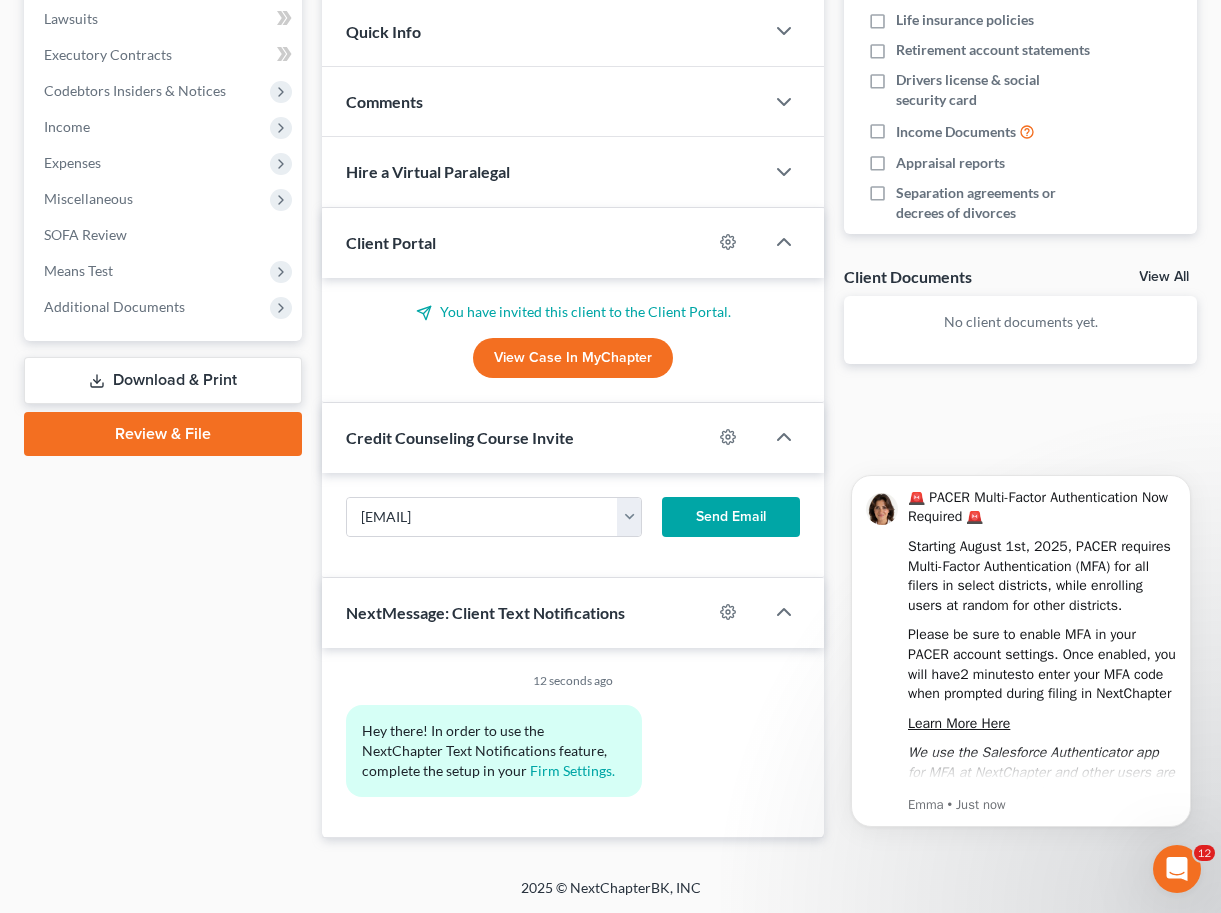 click on "Send Email" at bounding box center [731, 517] 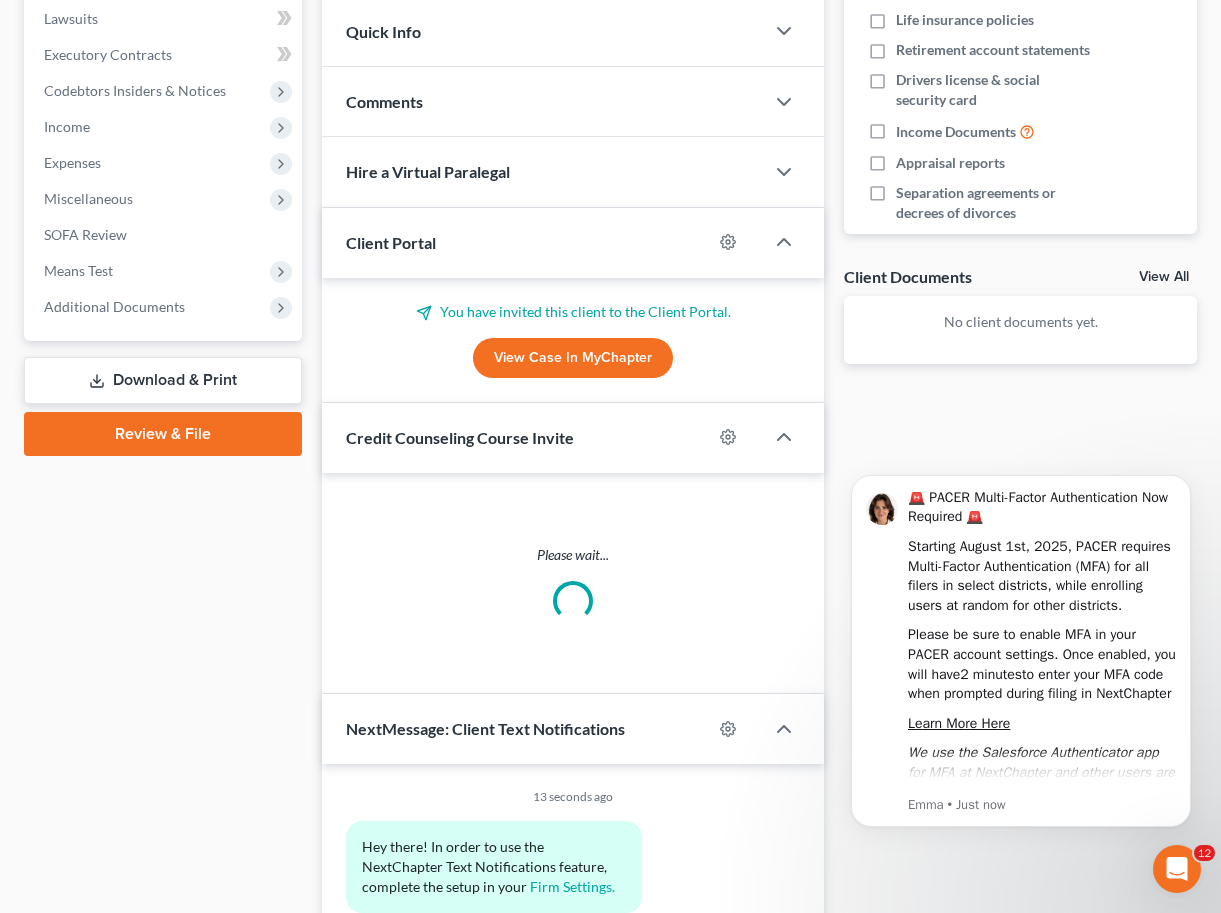 scroll, scrollTop: 0, scrollLeft: 0, axis: both 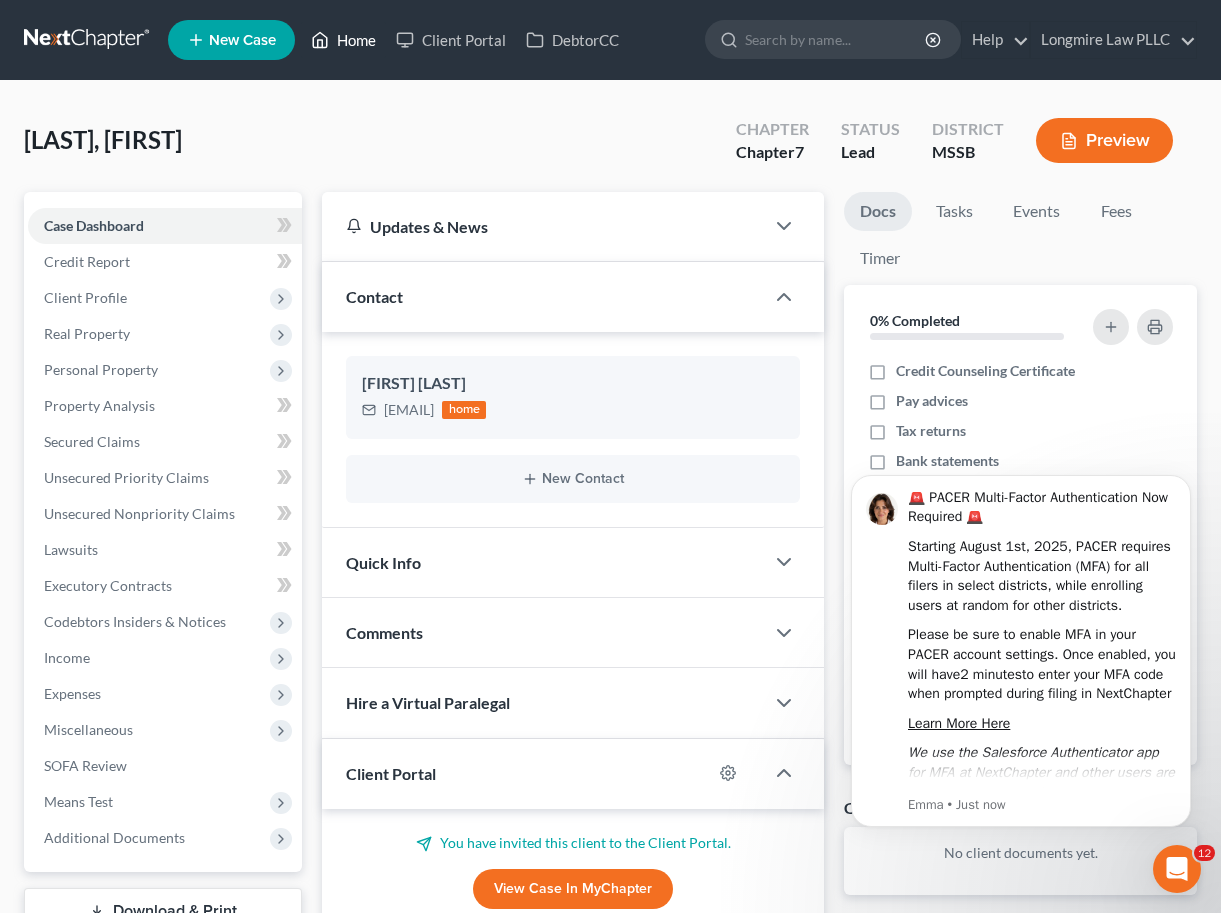 click 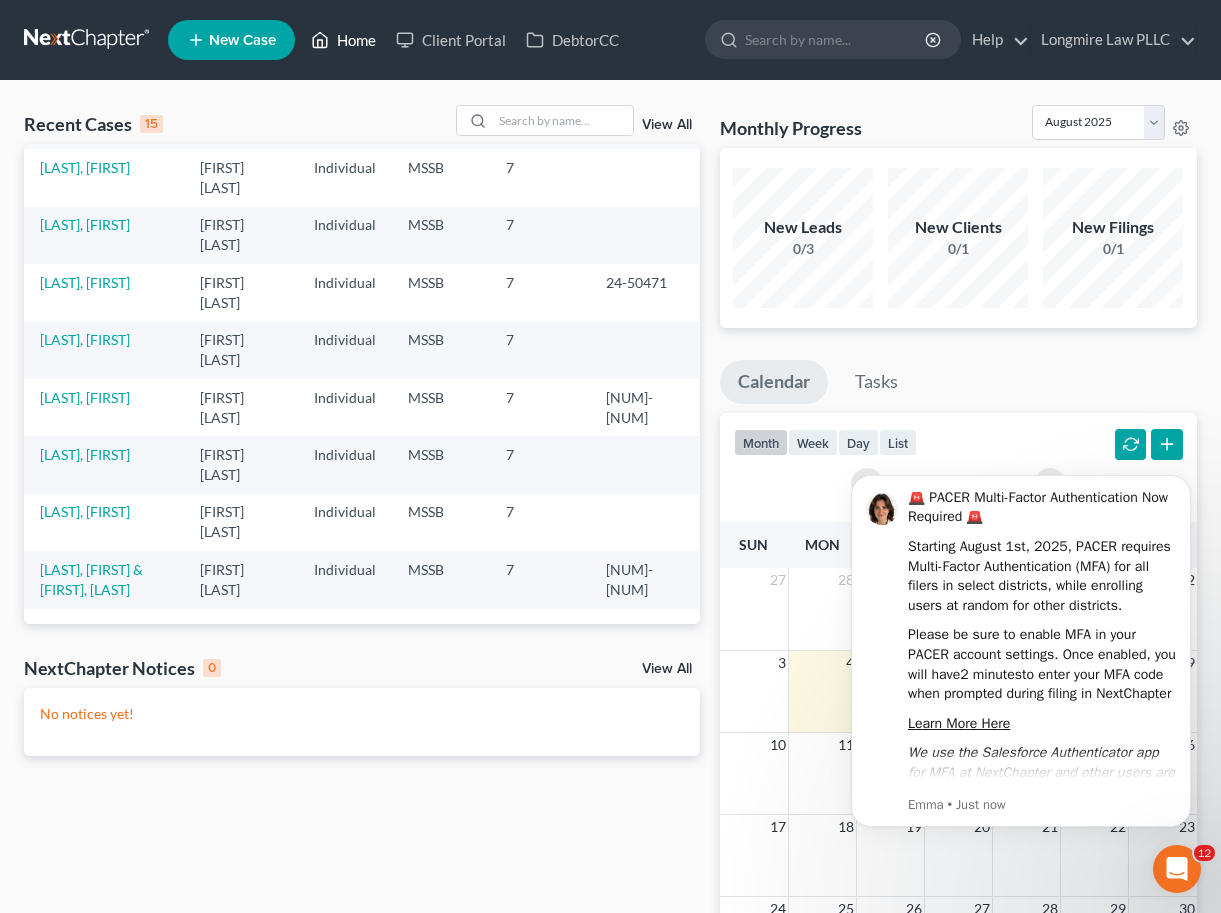 scroll, scrollTop: 0, scrollLeft: 0, axis: both 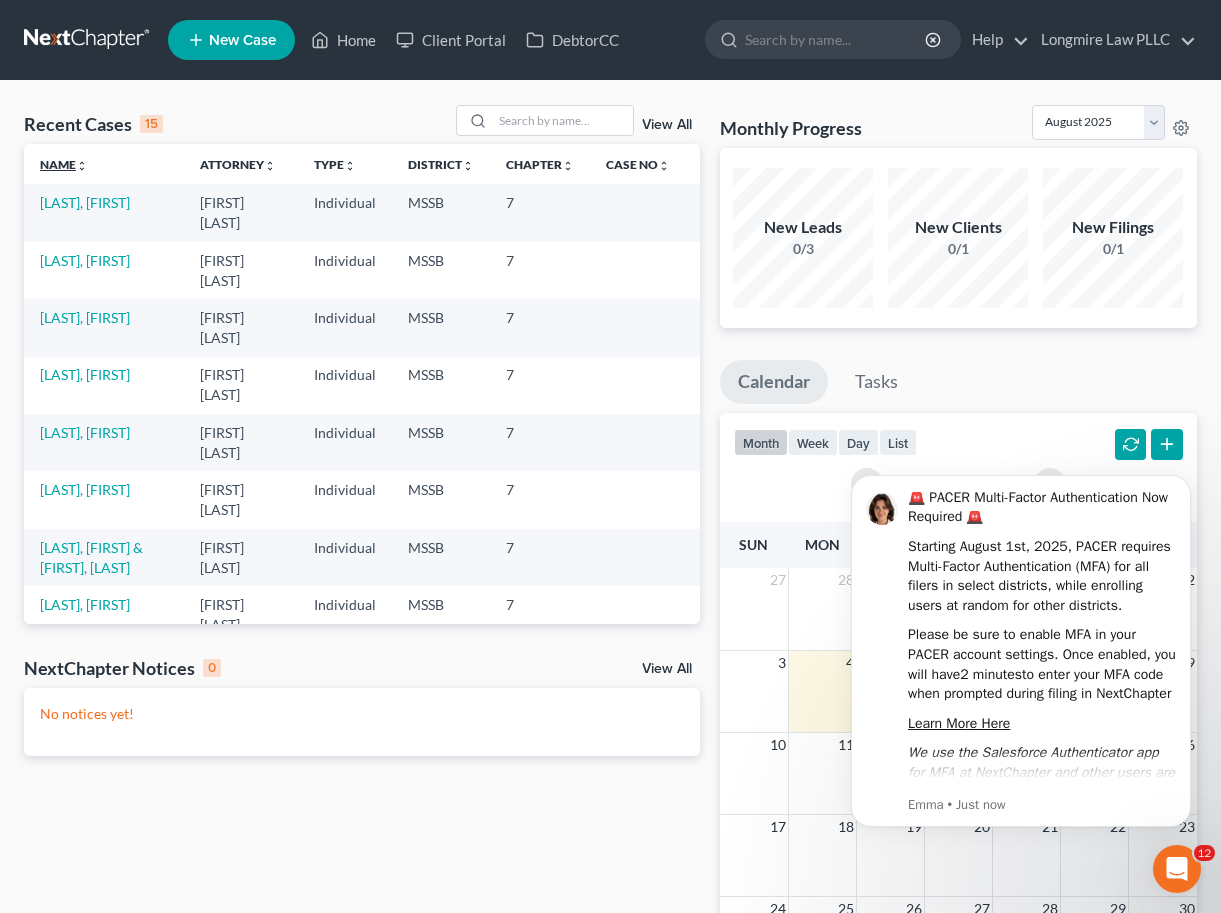 click on "Name
unfold_more
expand_more
expand_less" at bounding box center [64, 164] 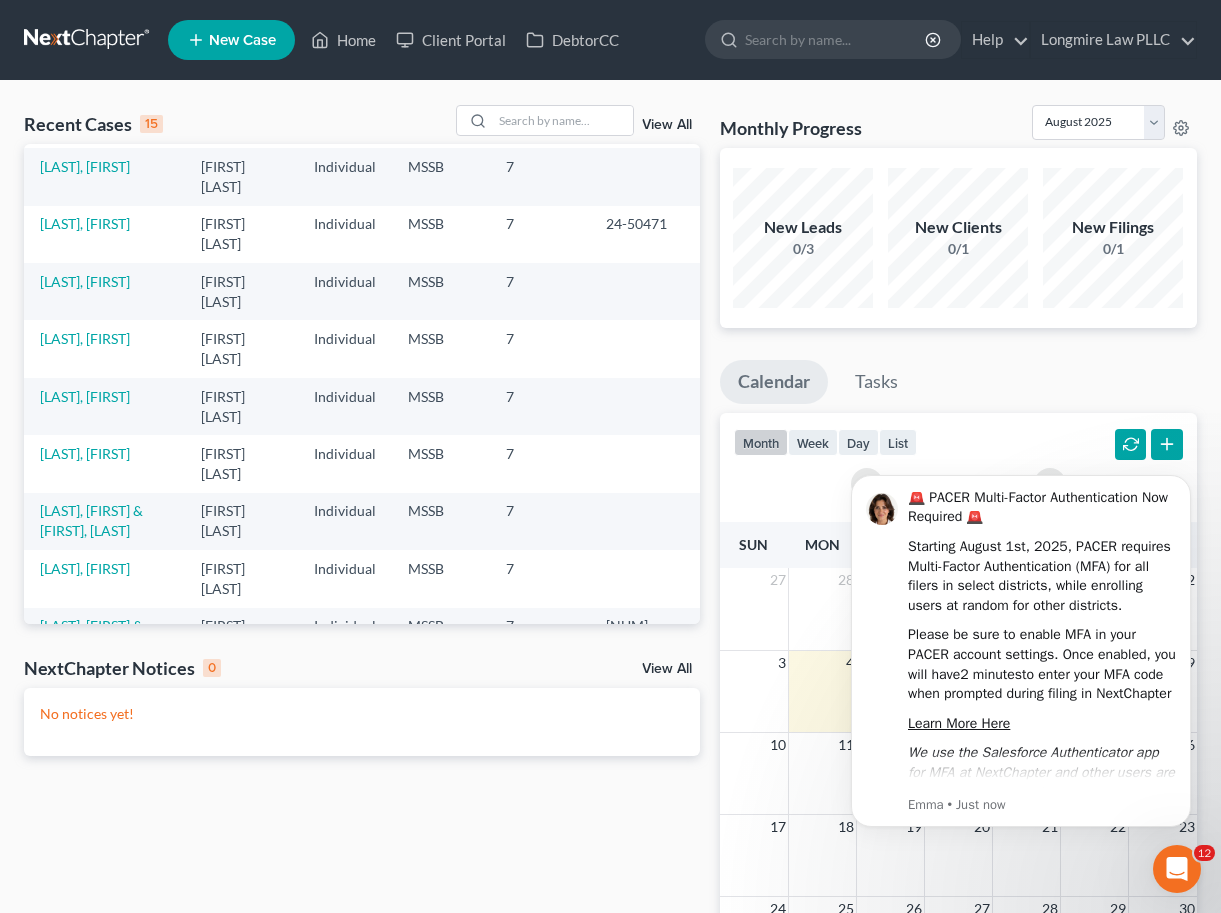 scroll, scrollTop: 153, scrollLeft: 0, axis: vertical 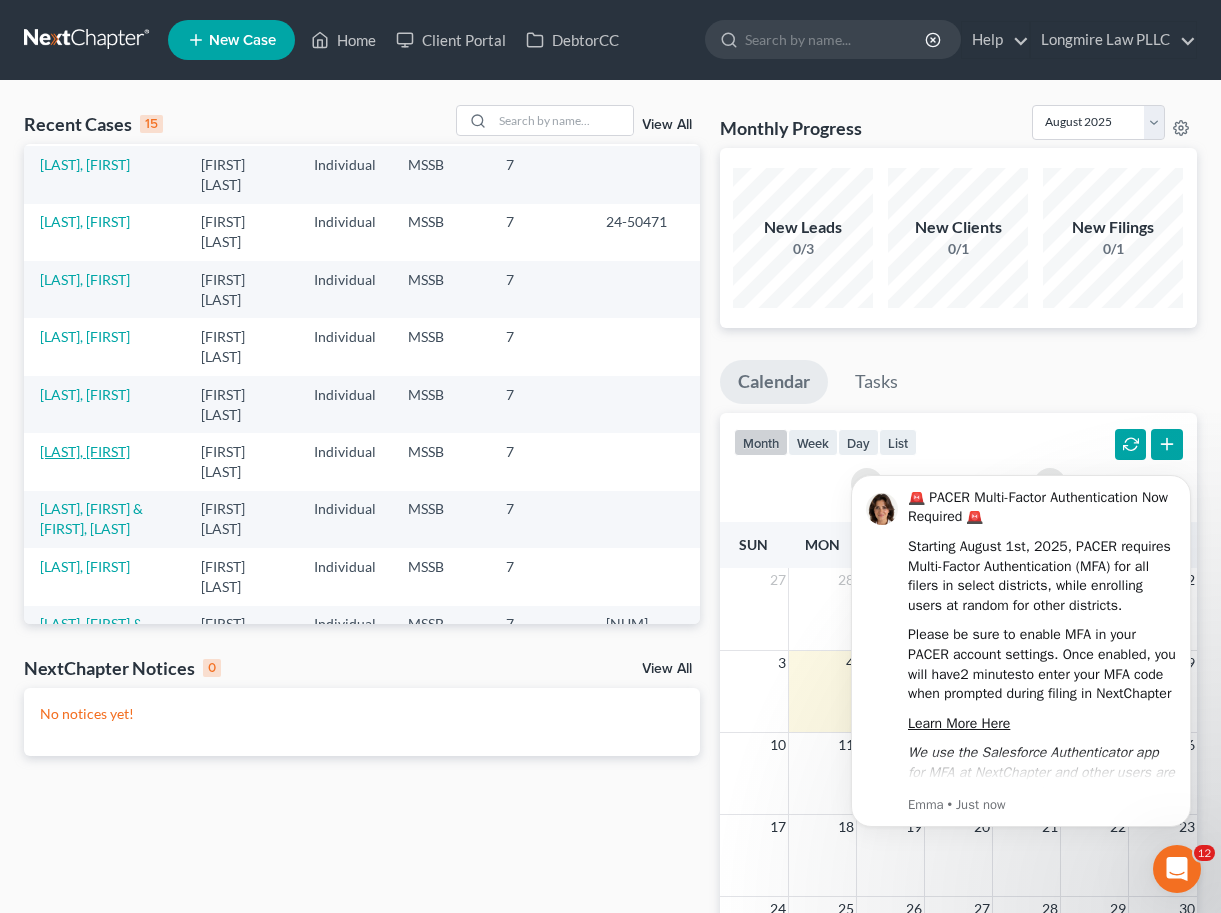 click on "[LAST], [FIRST]" at bounding box center (85, 451) 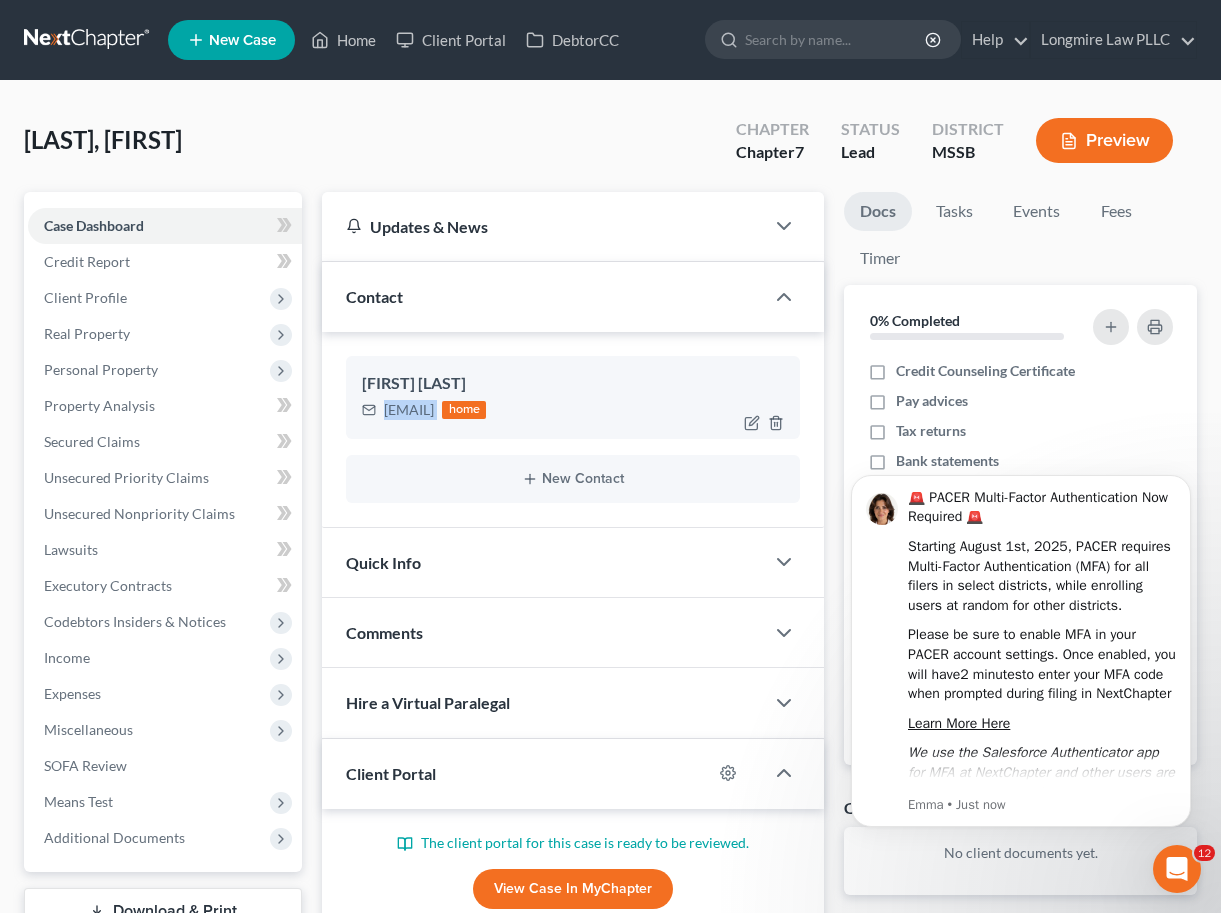 drag, startPoint x: 388, startPoint y: 410, endPoint x: 568, endPoint y: 415, distance: 180.06943 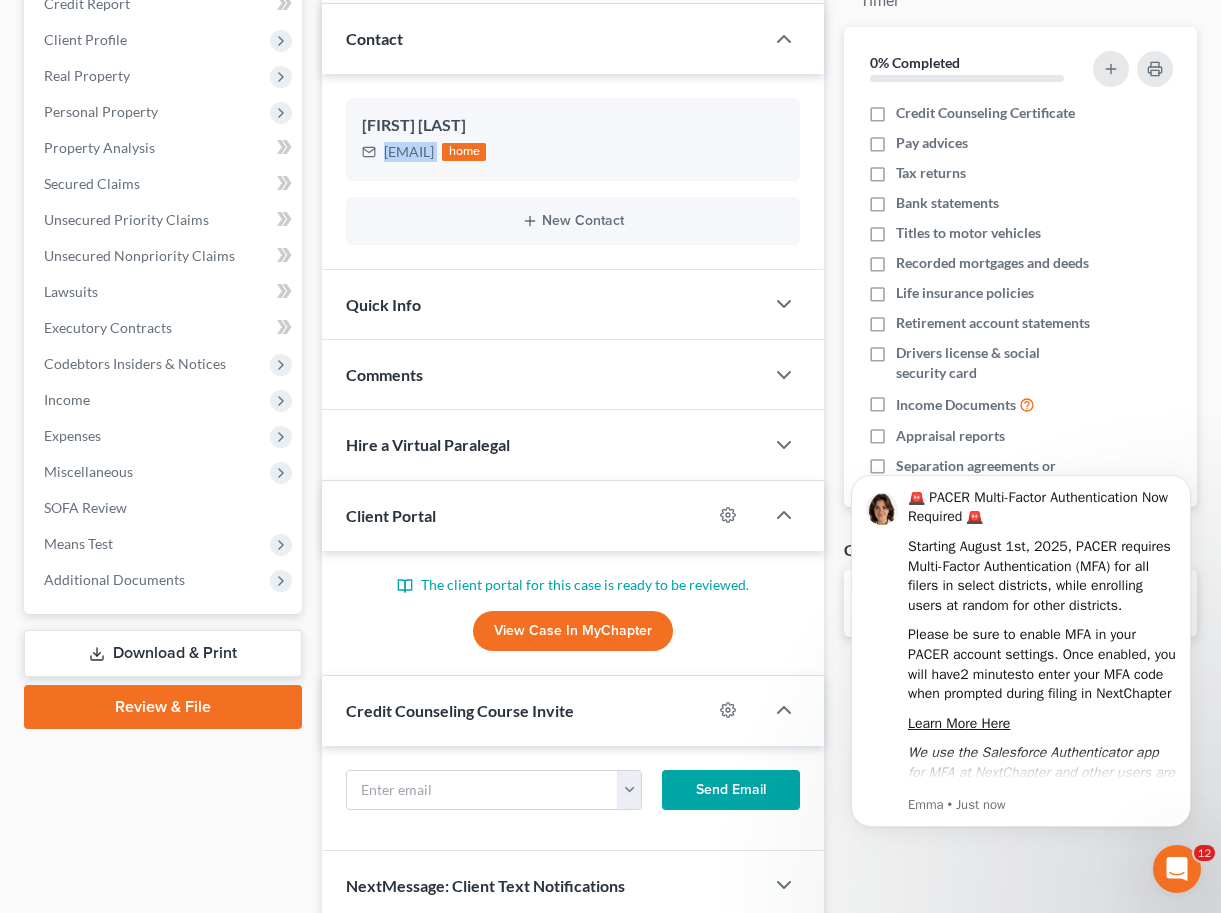 scroll, scrollTop: 341, scrollLeft: 0, axis: vertical 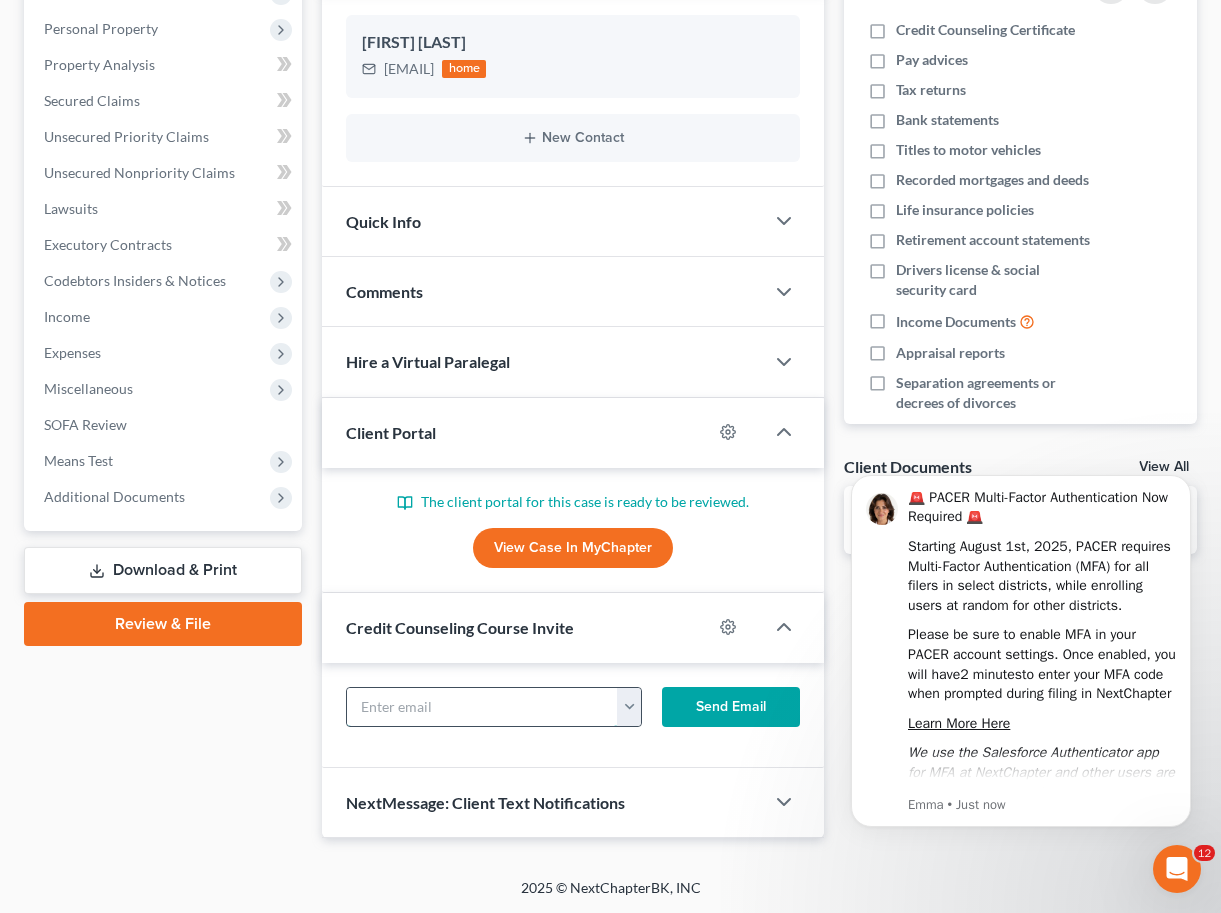 click at bounding box center [482, 707] 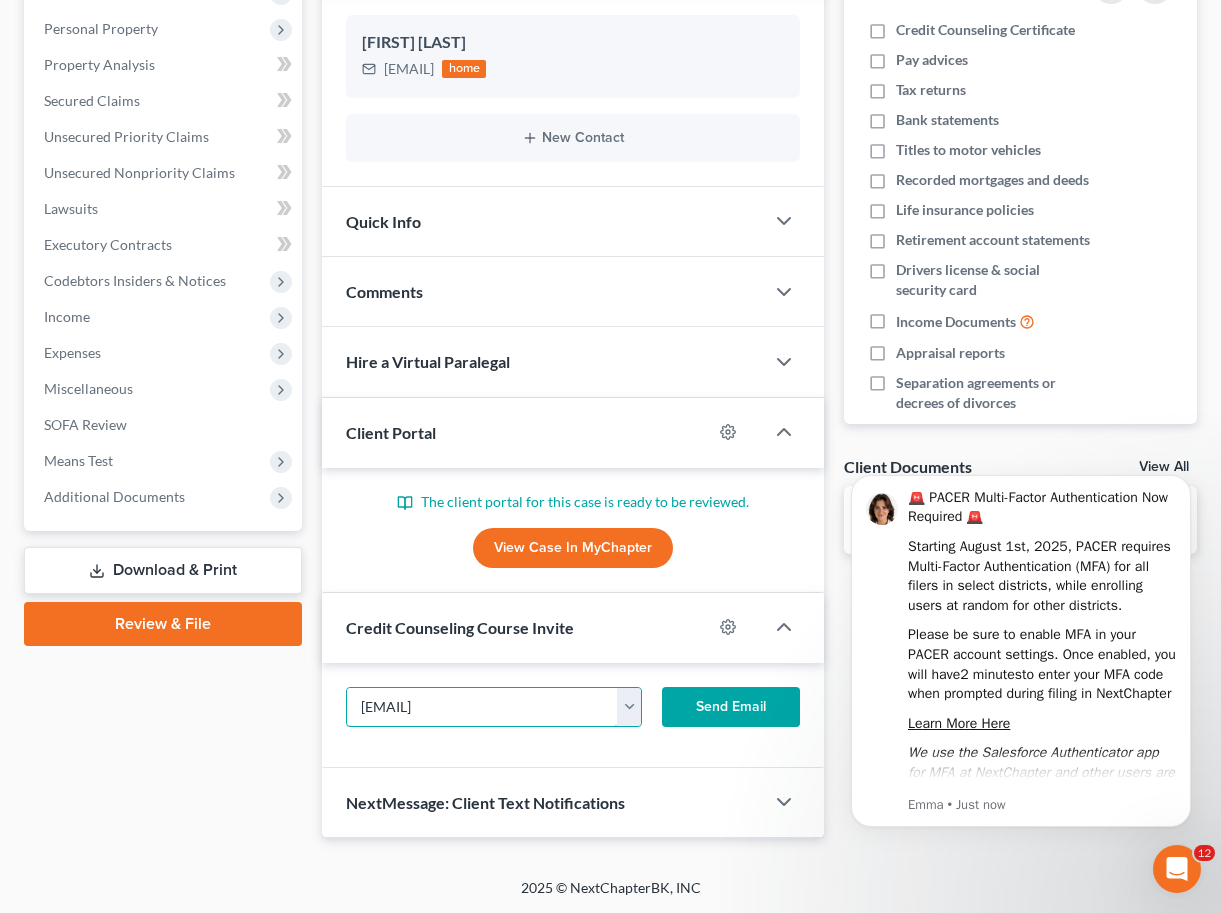 type on "[EMAIL]" 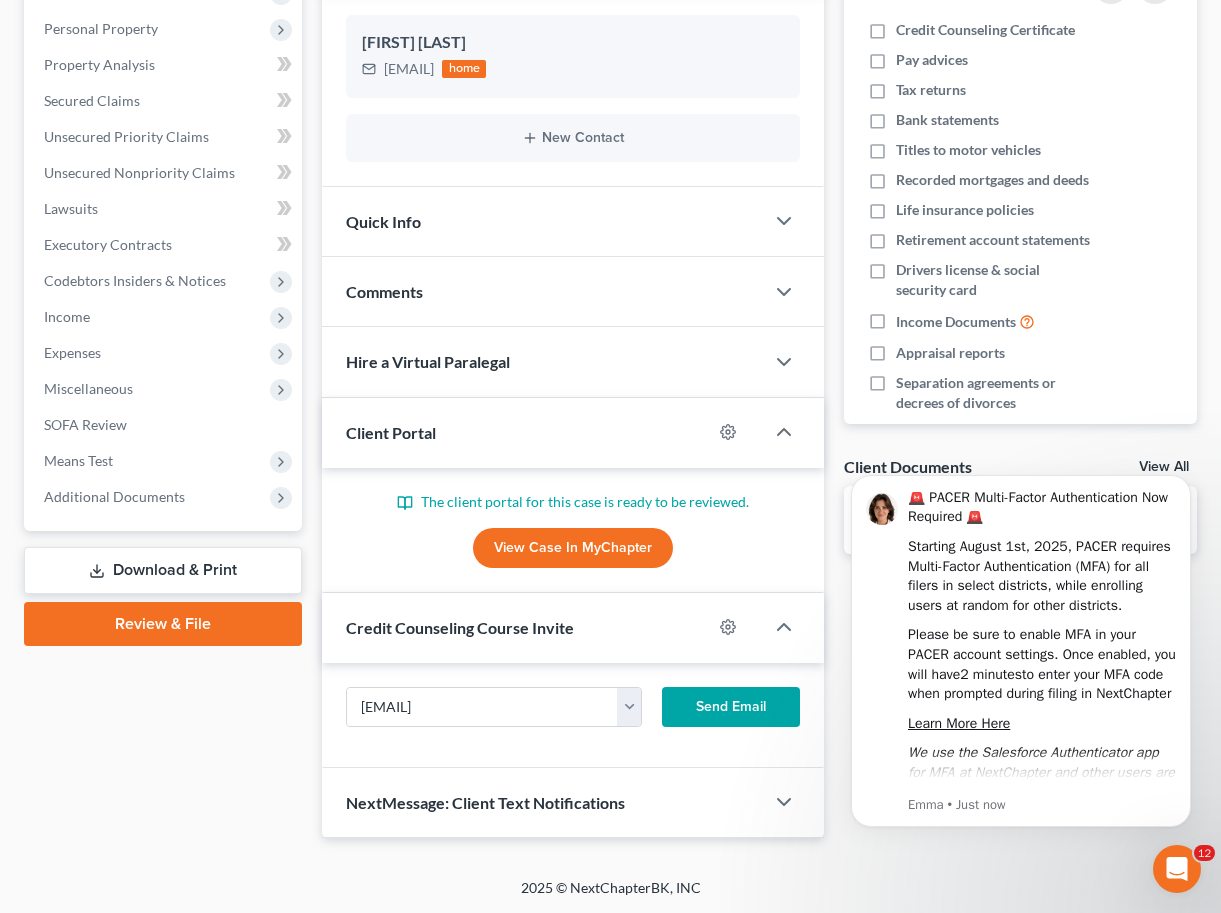 click on "Send Email" at bounding box center (731, 707) 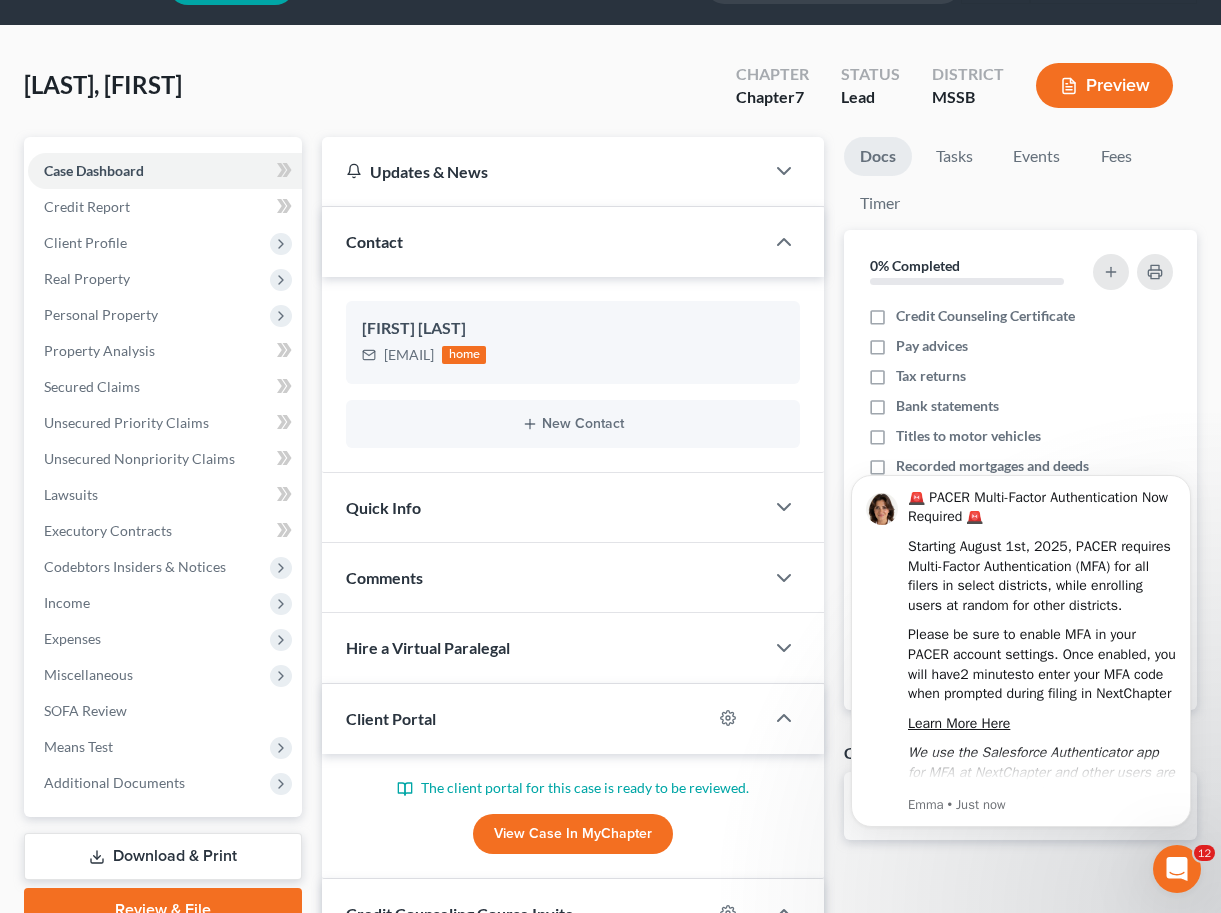 scroll, scrollTop: 0, scrollLeft: 0, axis: both 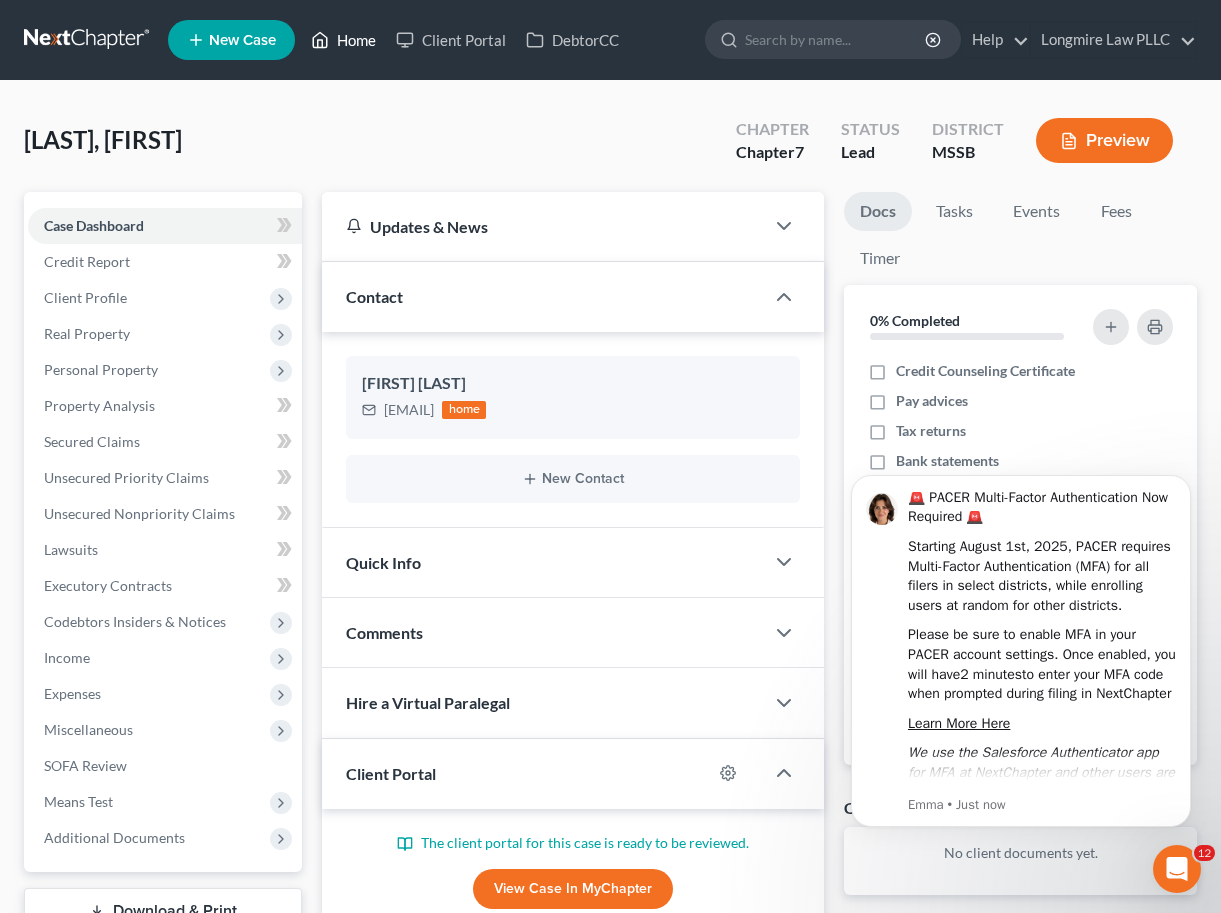 click on "Home" at bounding box center (343, 40) 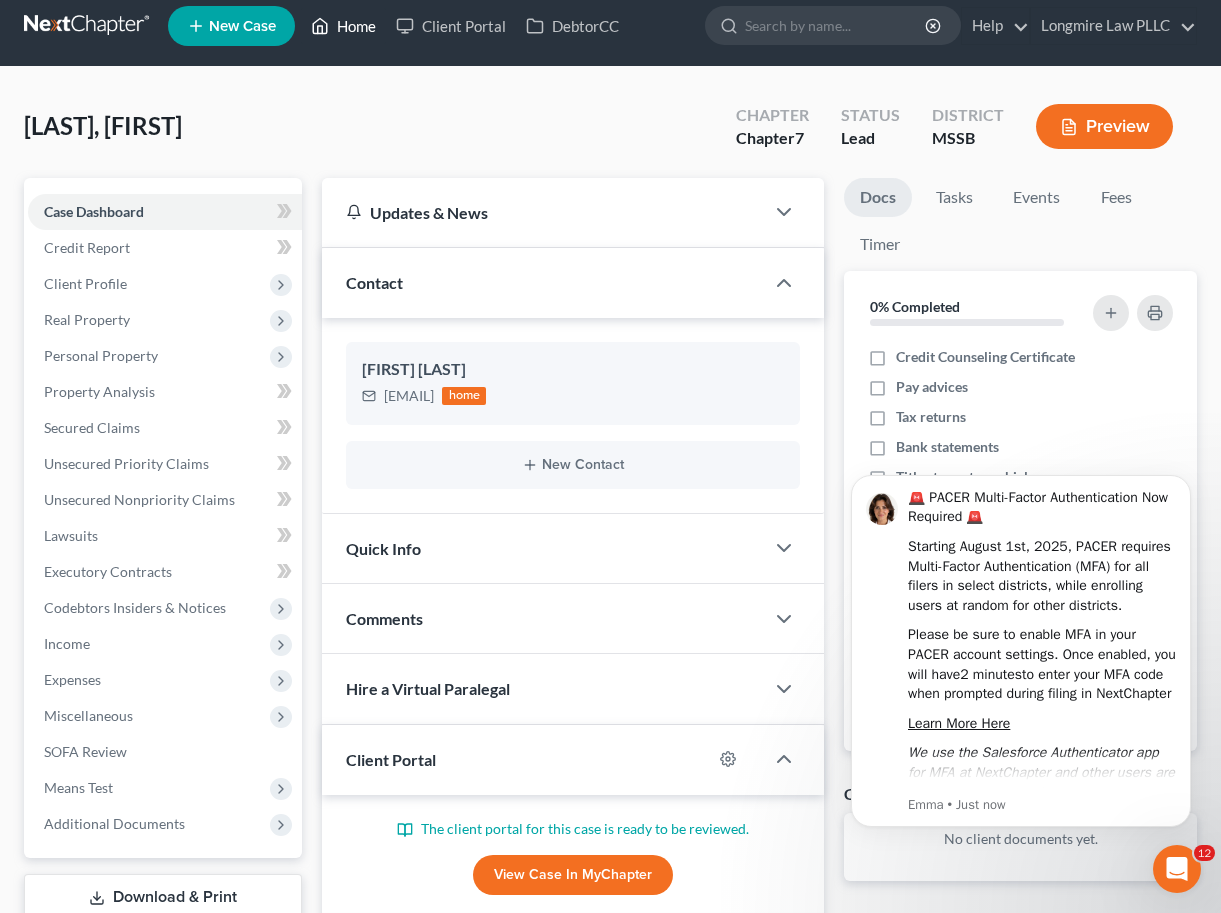 scroll, scrollTop: 0, scrollLeft: 0, axis: both 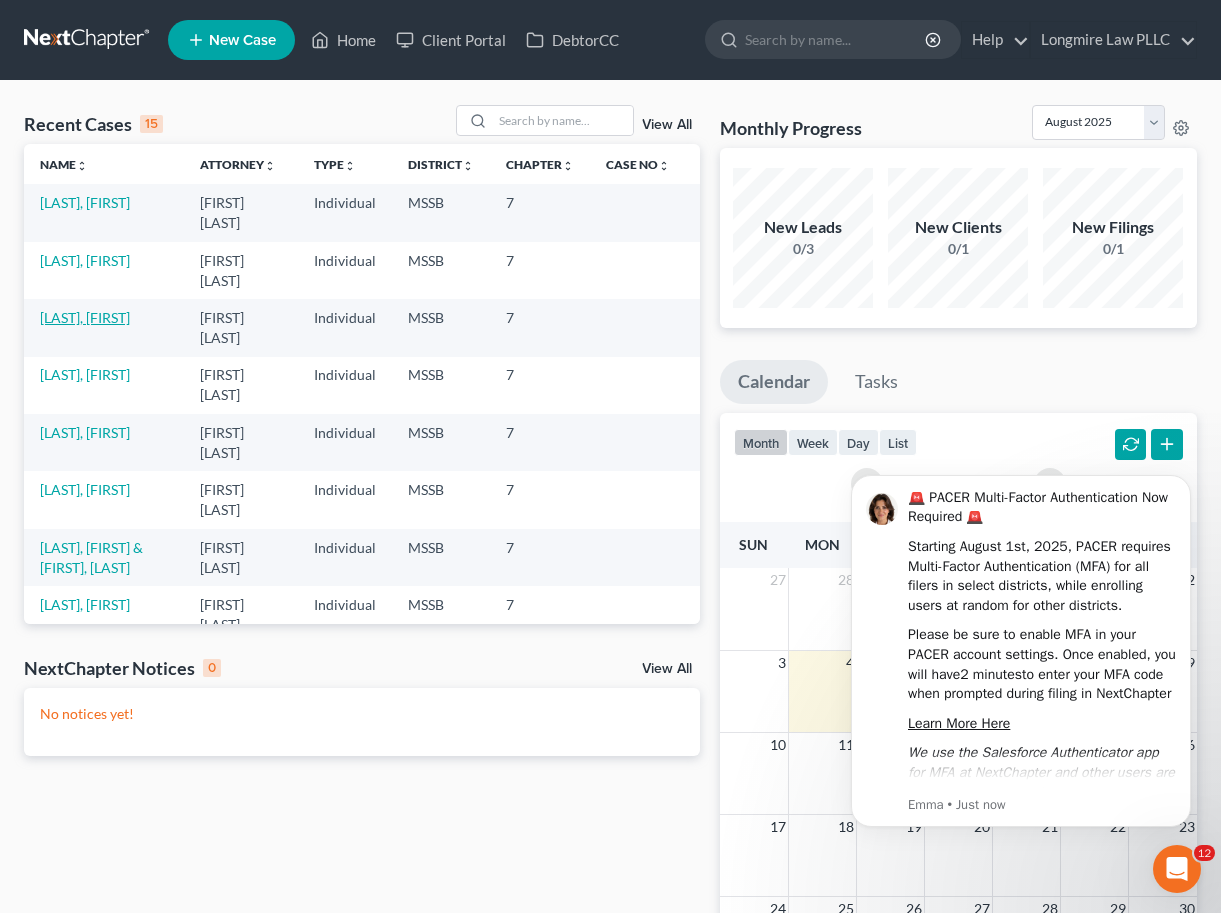 click on "[LAST], [FIRST]" at bounding box center [85, 317] 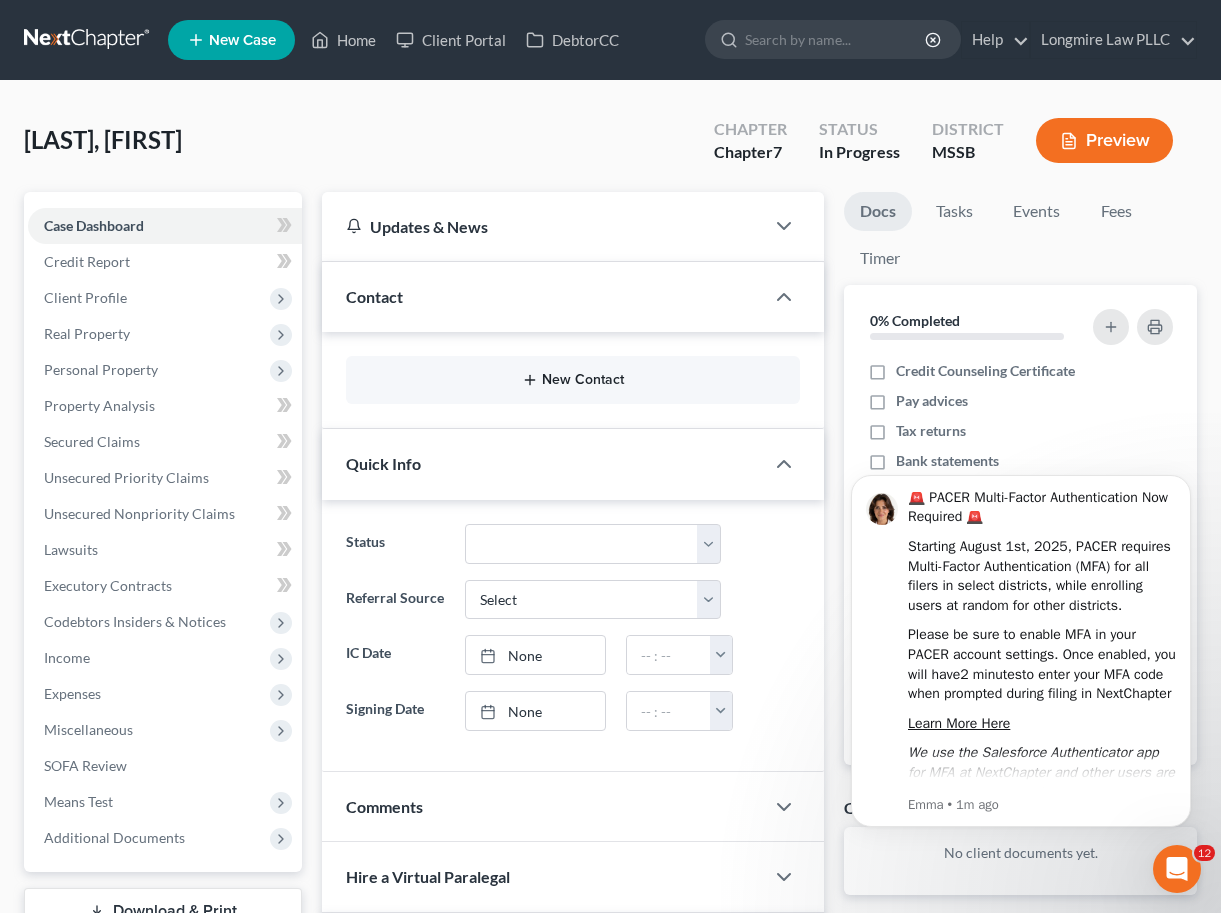 click 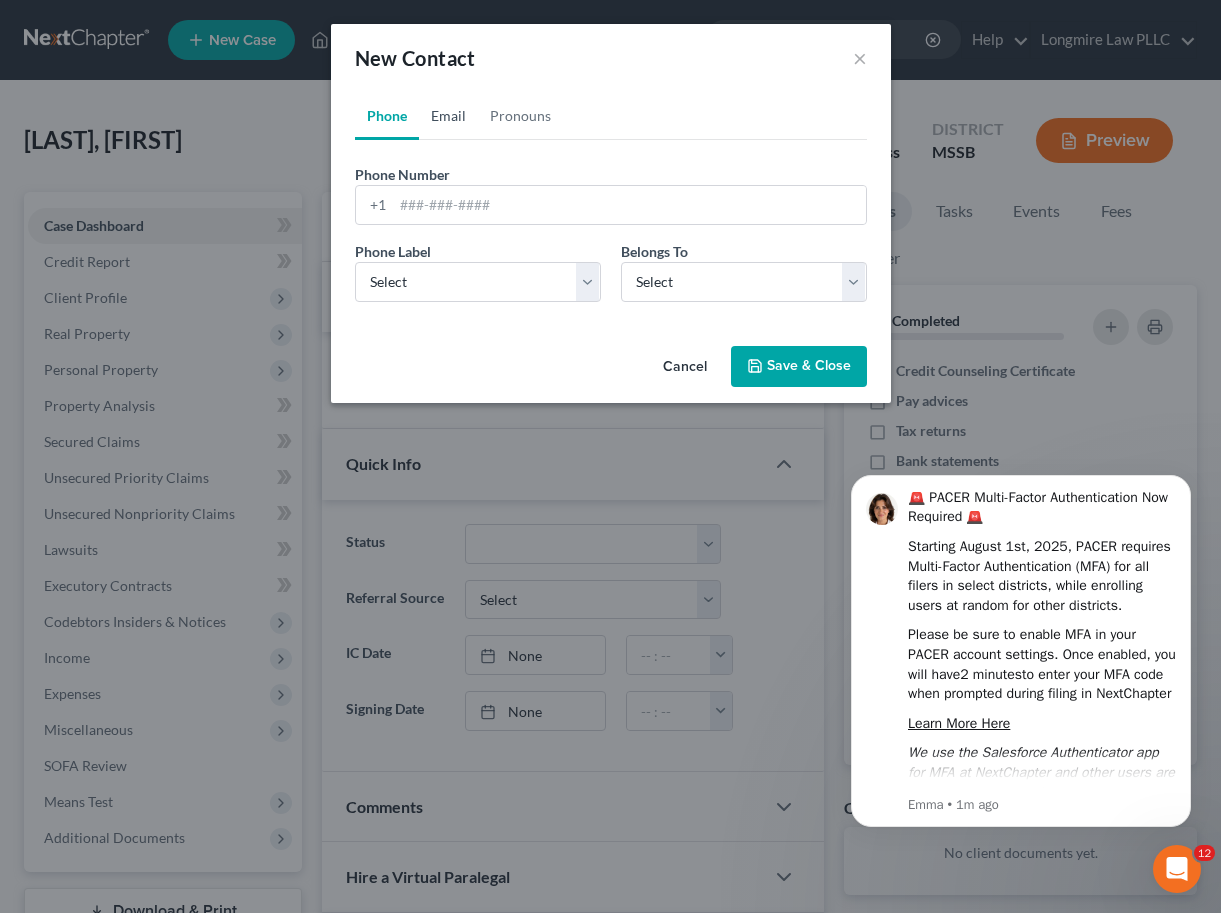 click on "Email" at bounding box center [448, 116] 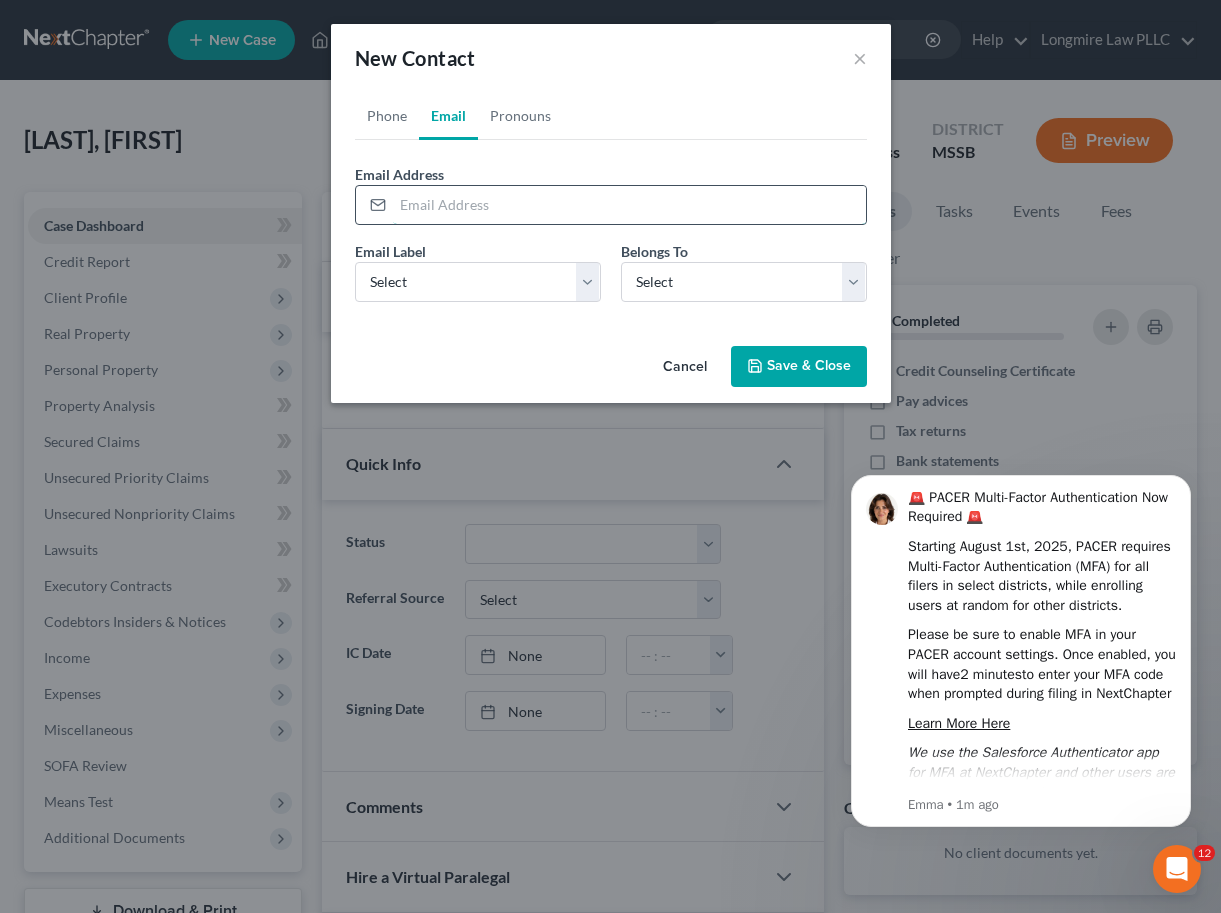 click at bounding box center (629, 205) 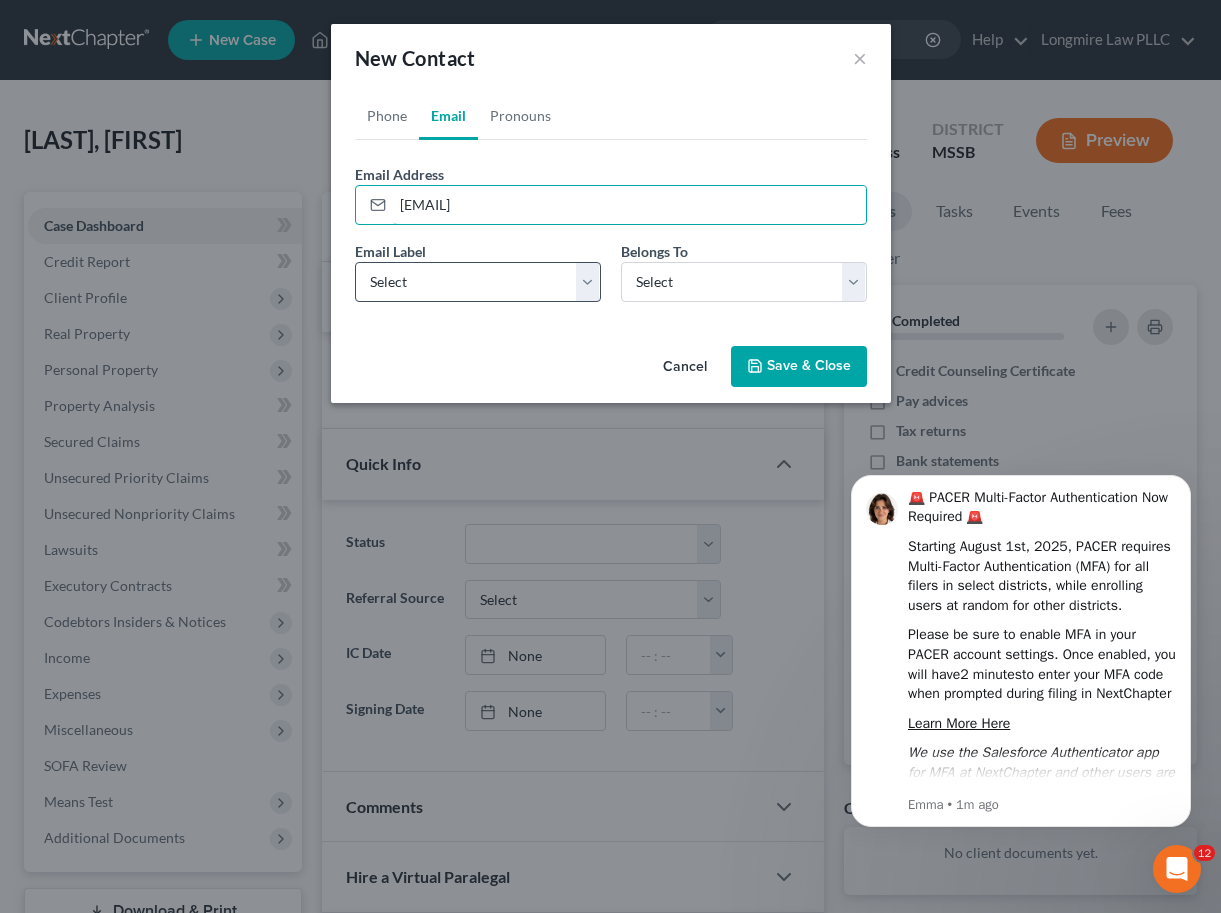 type on "[EMAIL]" 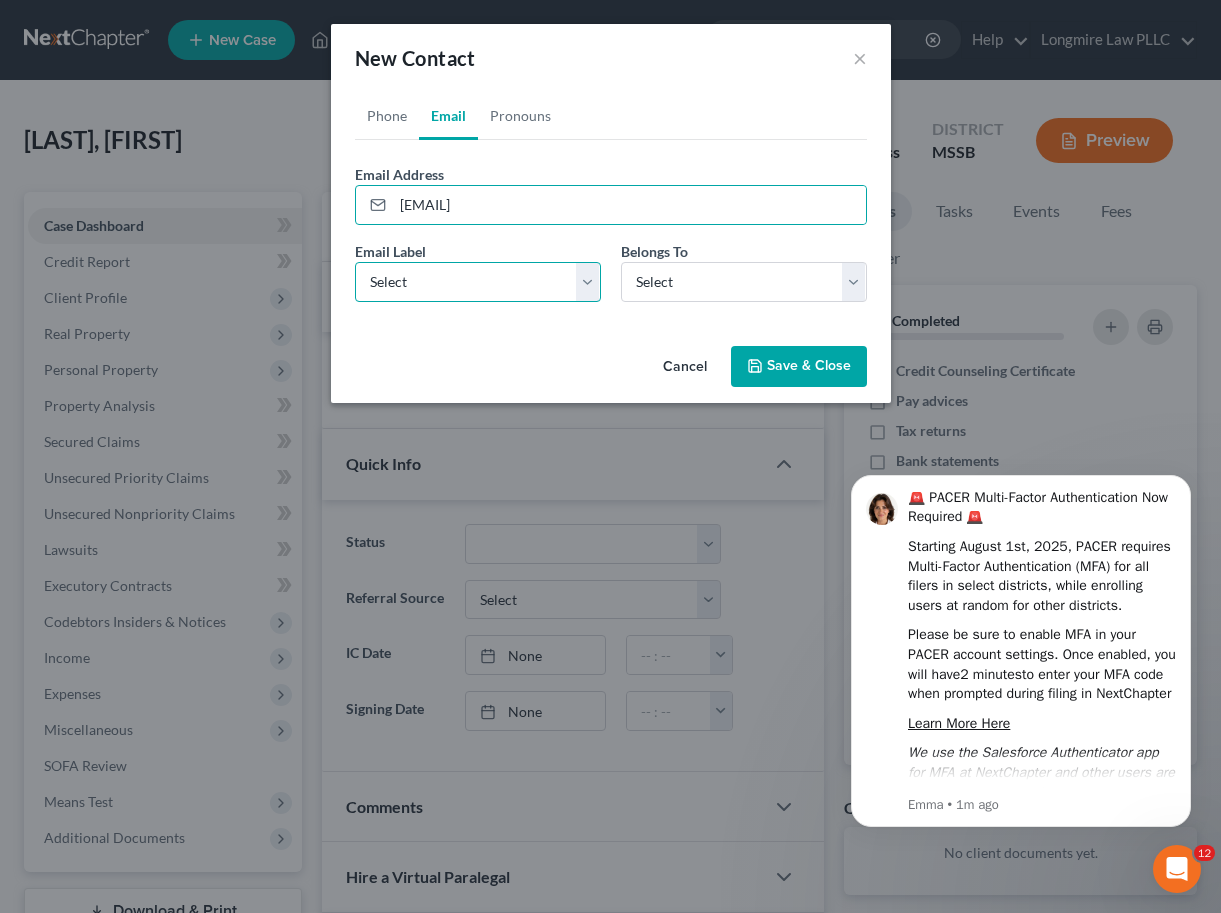 click on "Select Home Work Other" at bounding box center [478, 282] 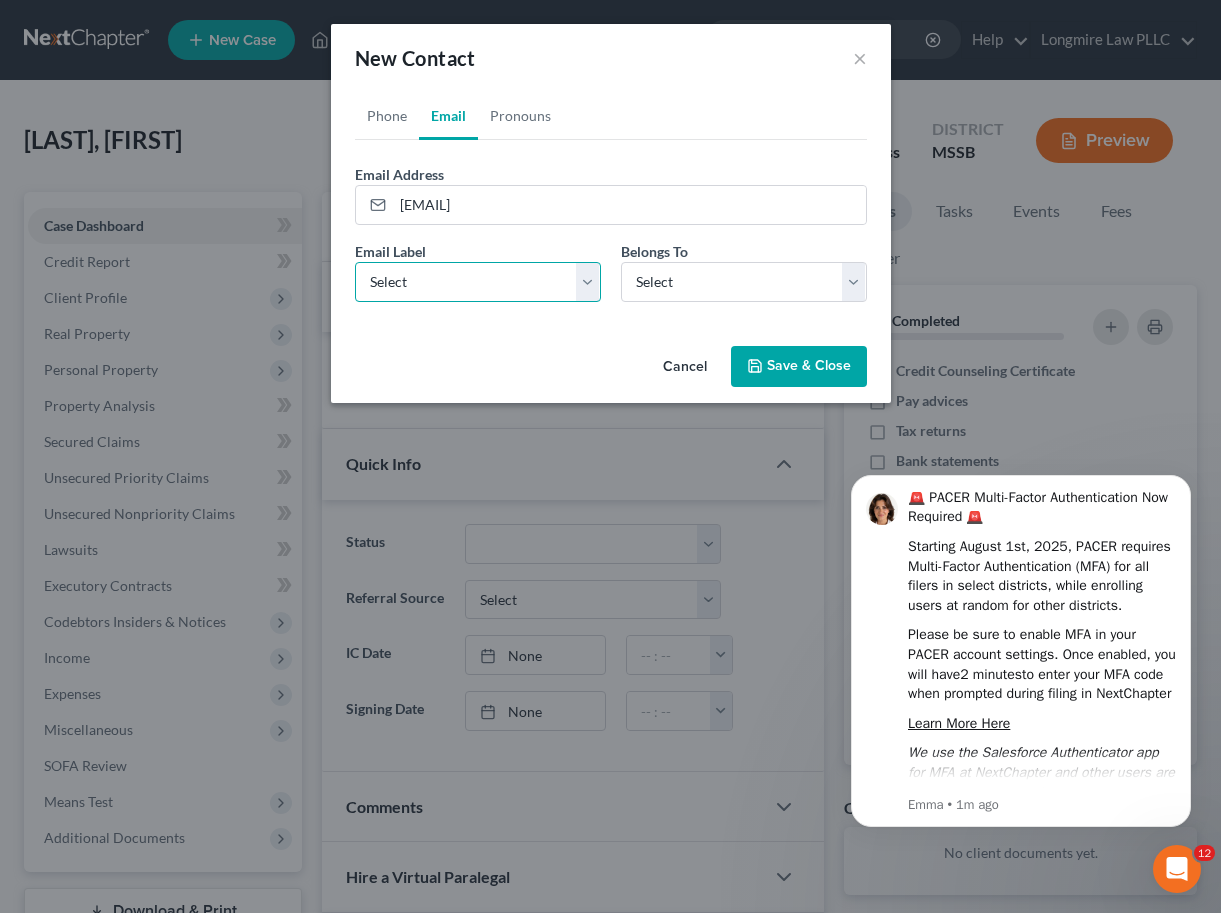 select on "0" 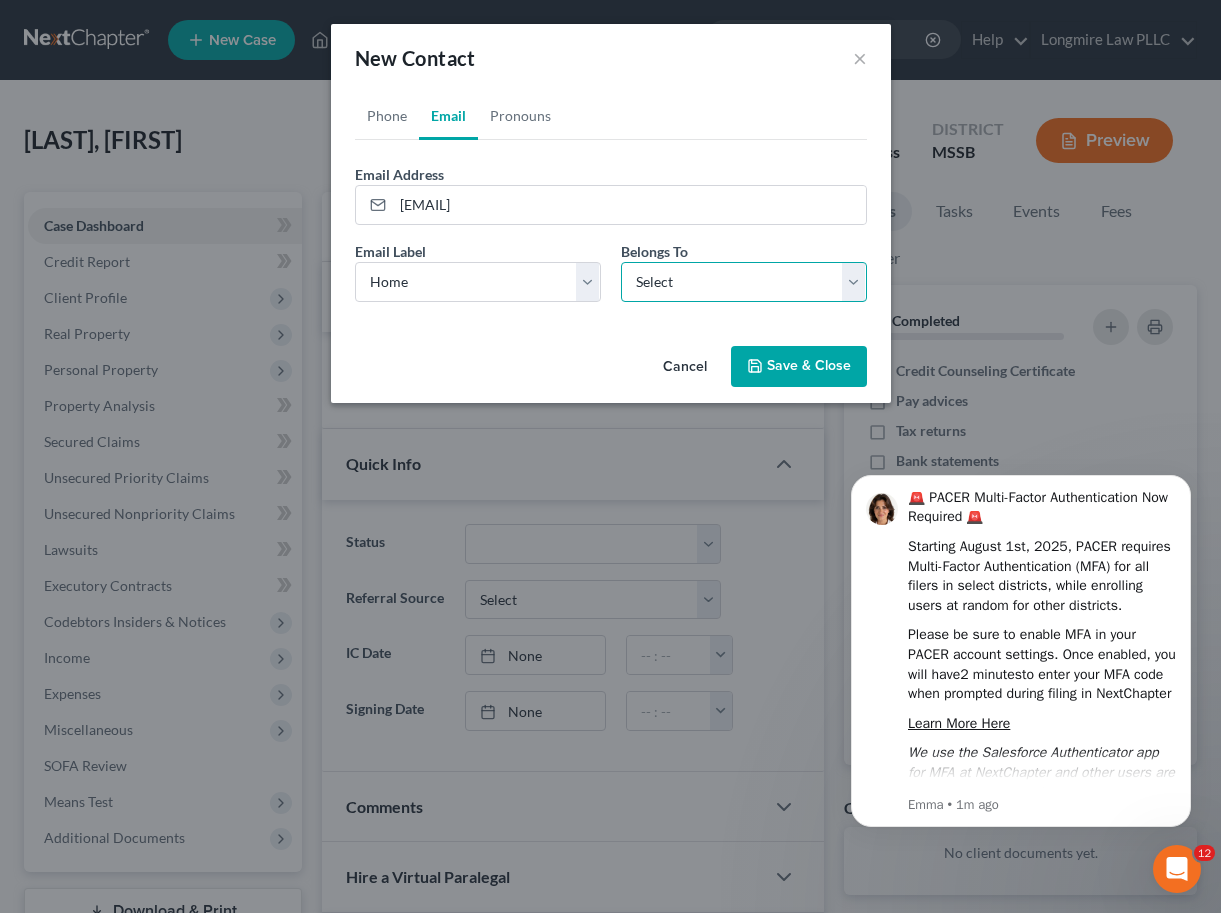 click on "Select Client Other" at bounding box center (744, 282) 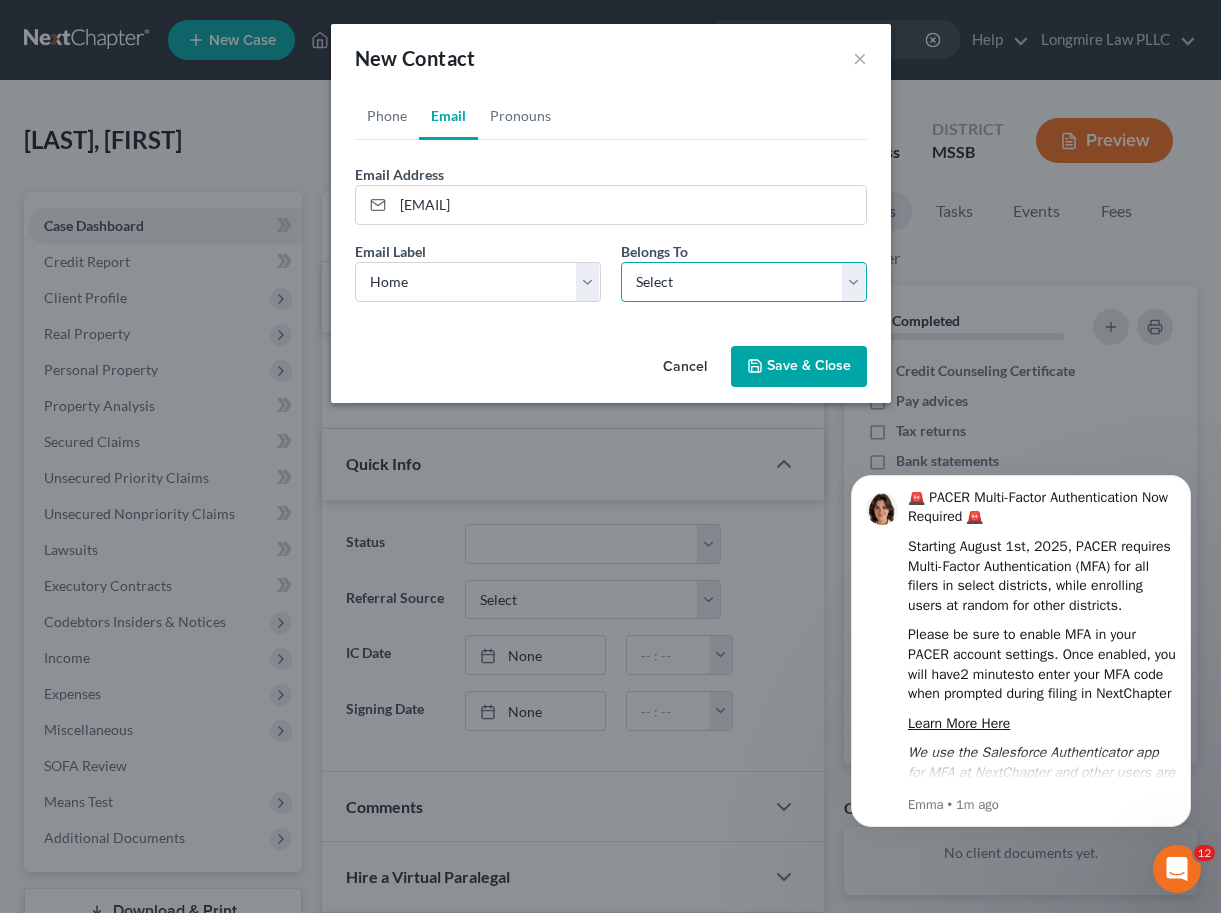 select on "0" 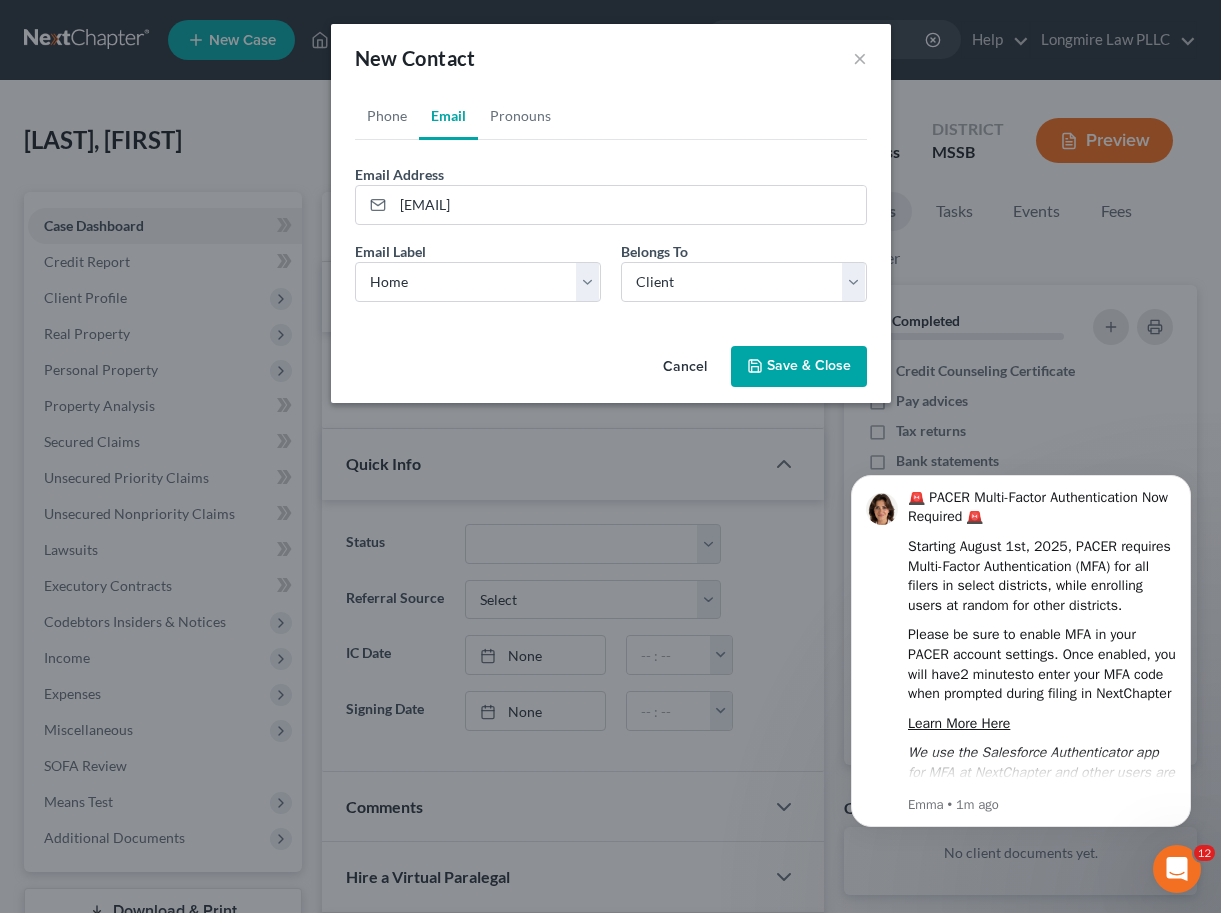 click on "Save & Close" at bounding box center [799, 367] 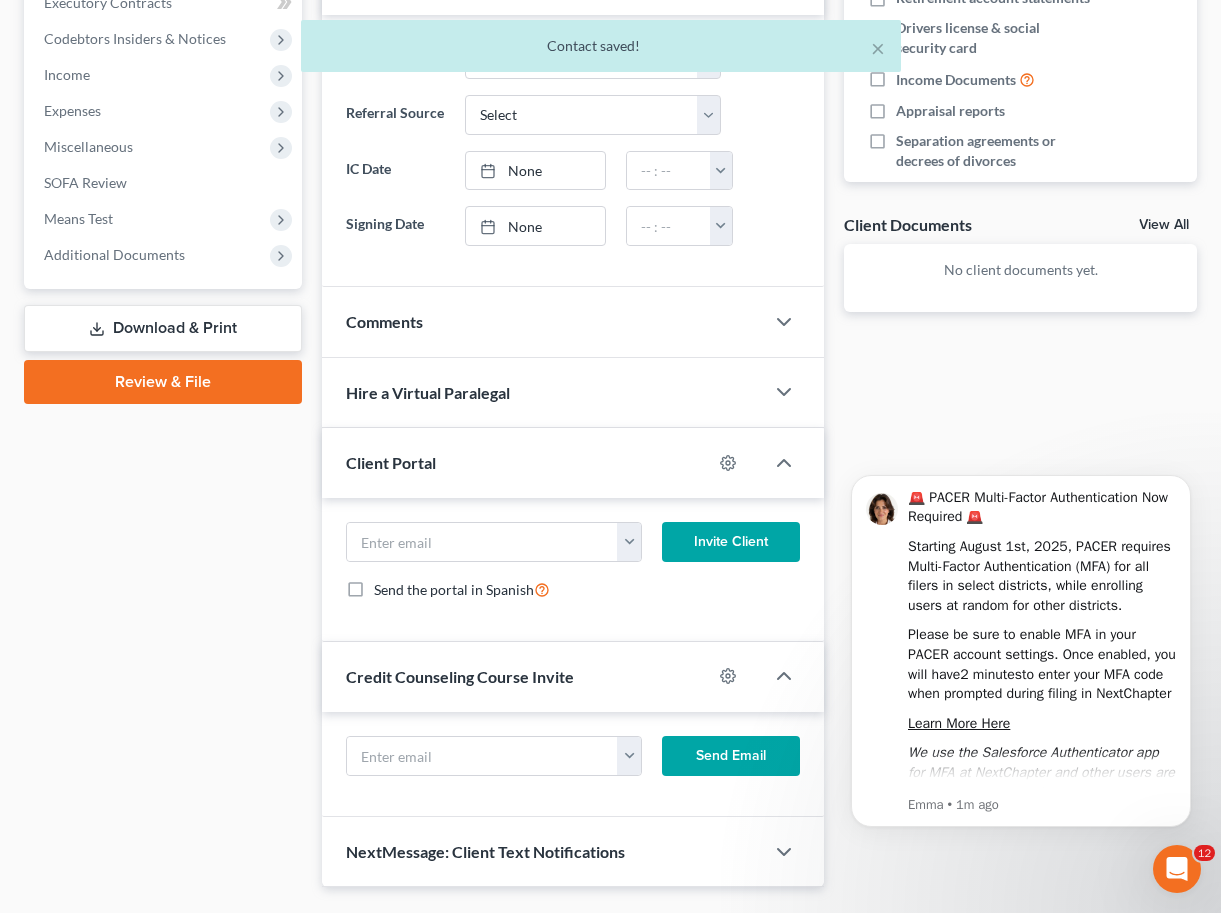scroll, scrollTop: 632, scrollLeft: 0, axis: vertical 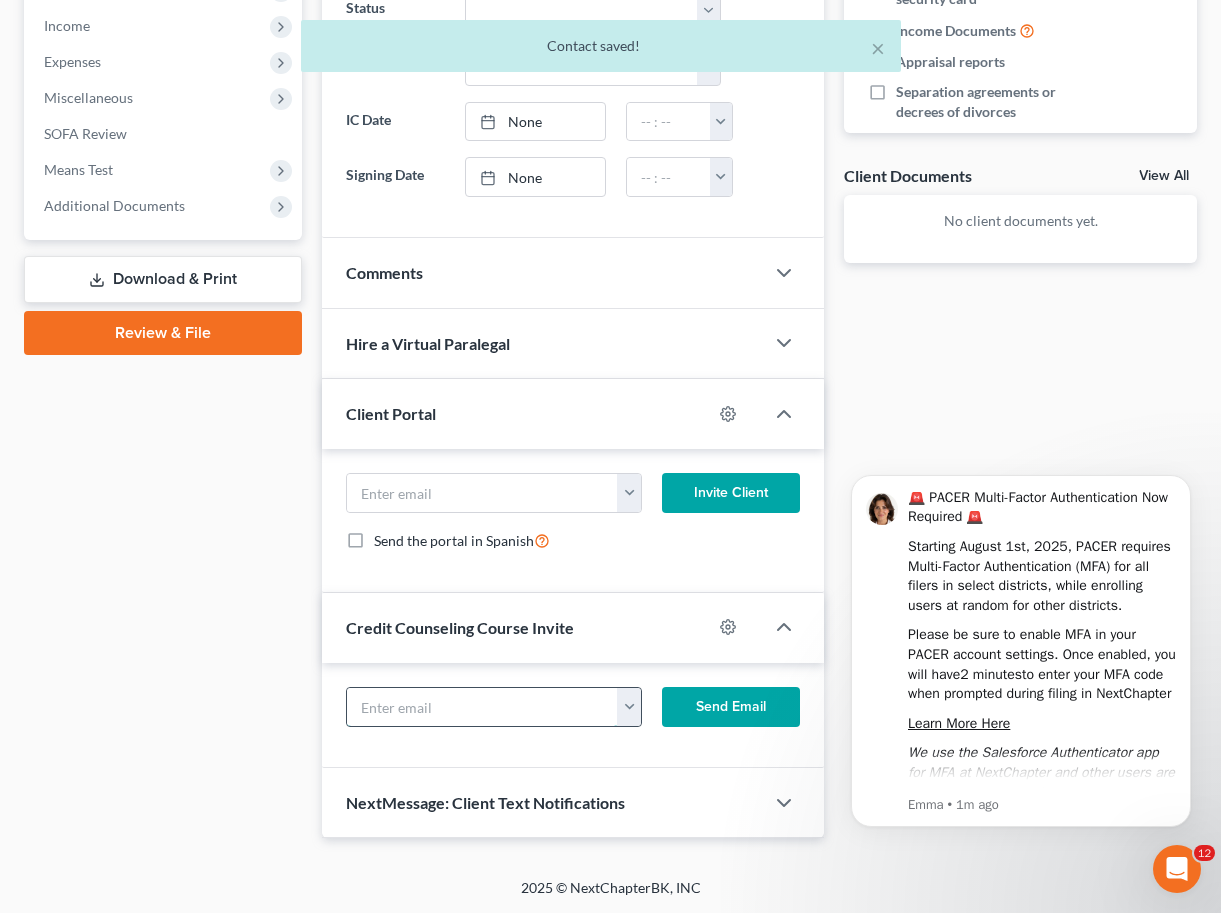 drag, startPoint x: 478, startPoint y: 724, endPoint x: 484, endPoint y: 712, distance: 13.416408 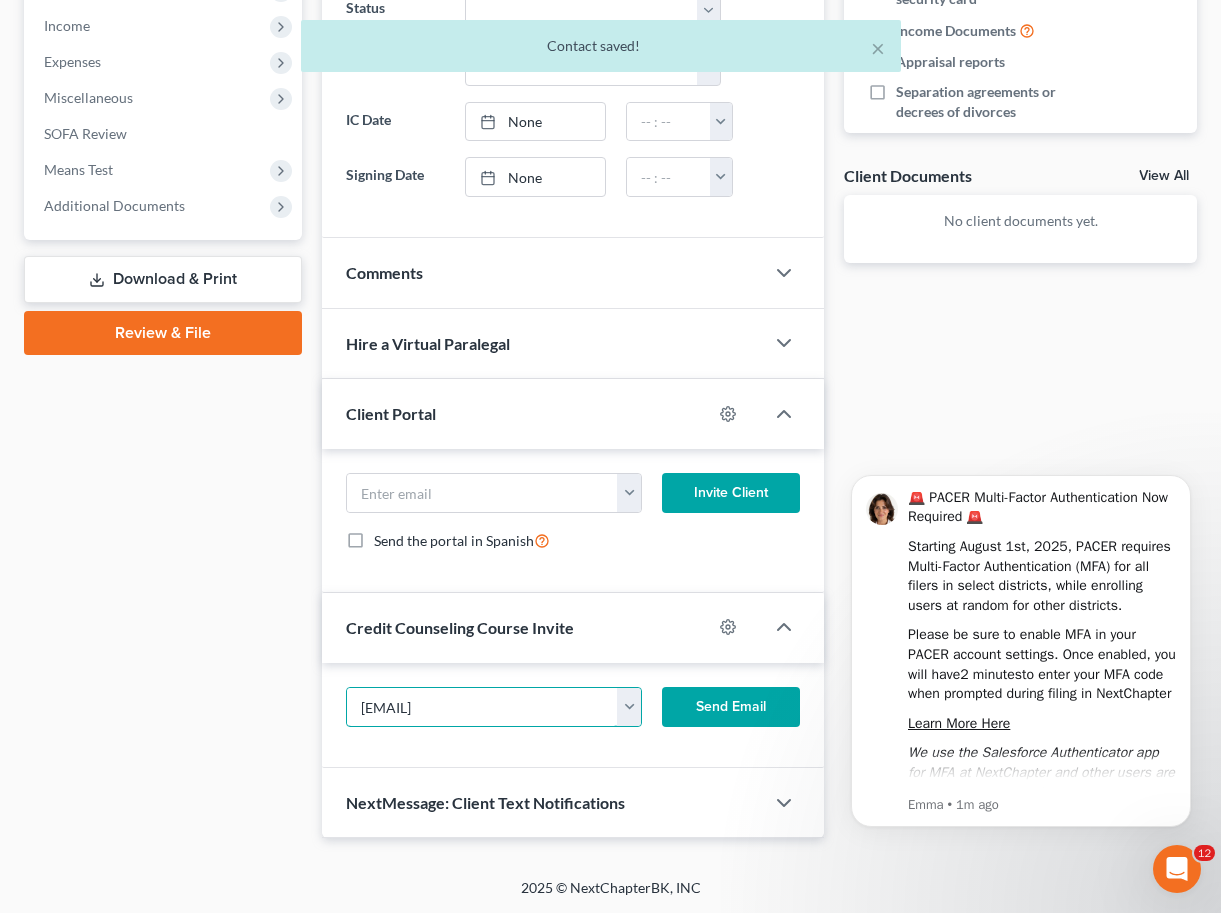 type on "[EMAIL]" 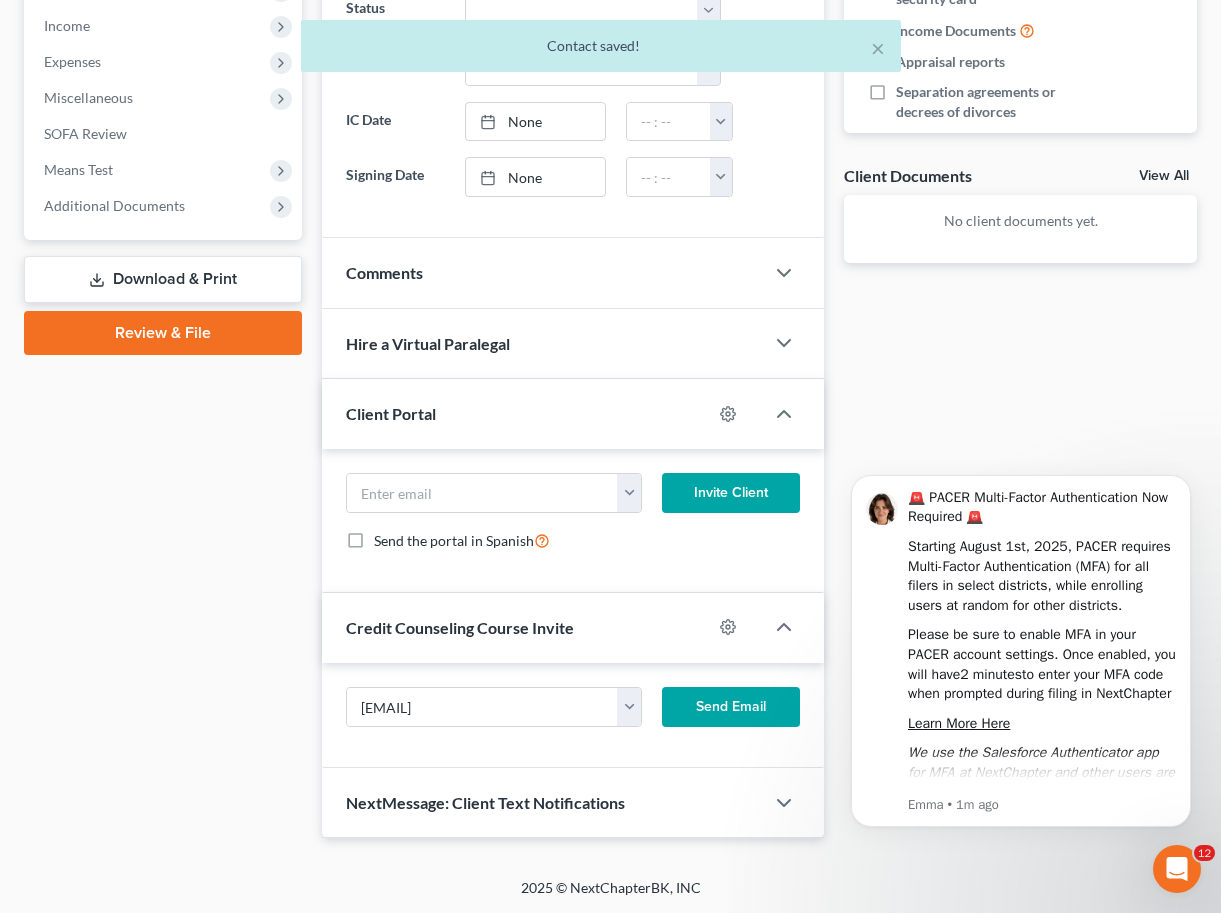click on "Send Email" at bounding box center [731, 707] 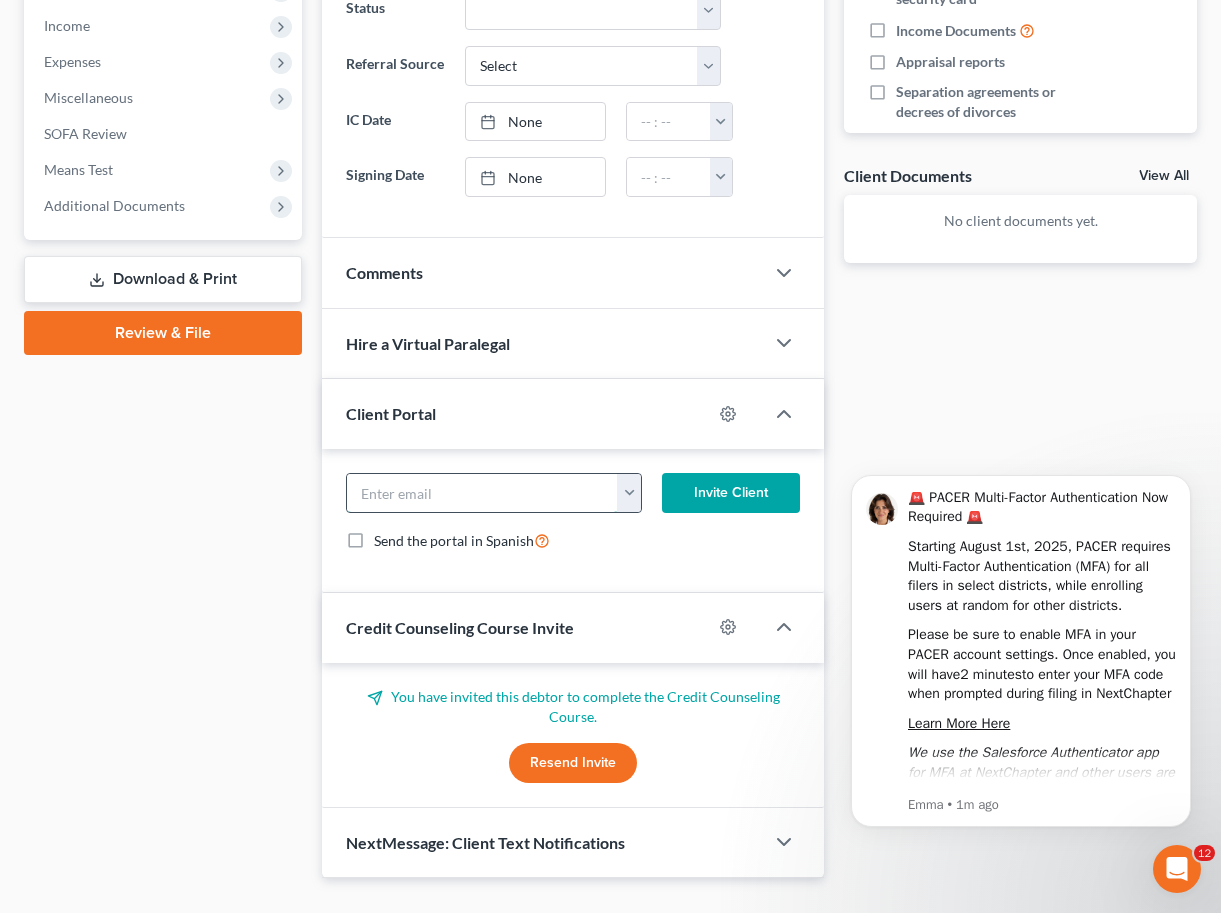 click at bounding box center [482, 493] 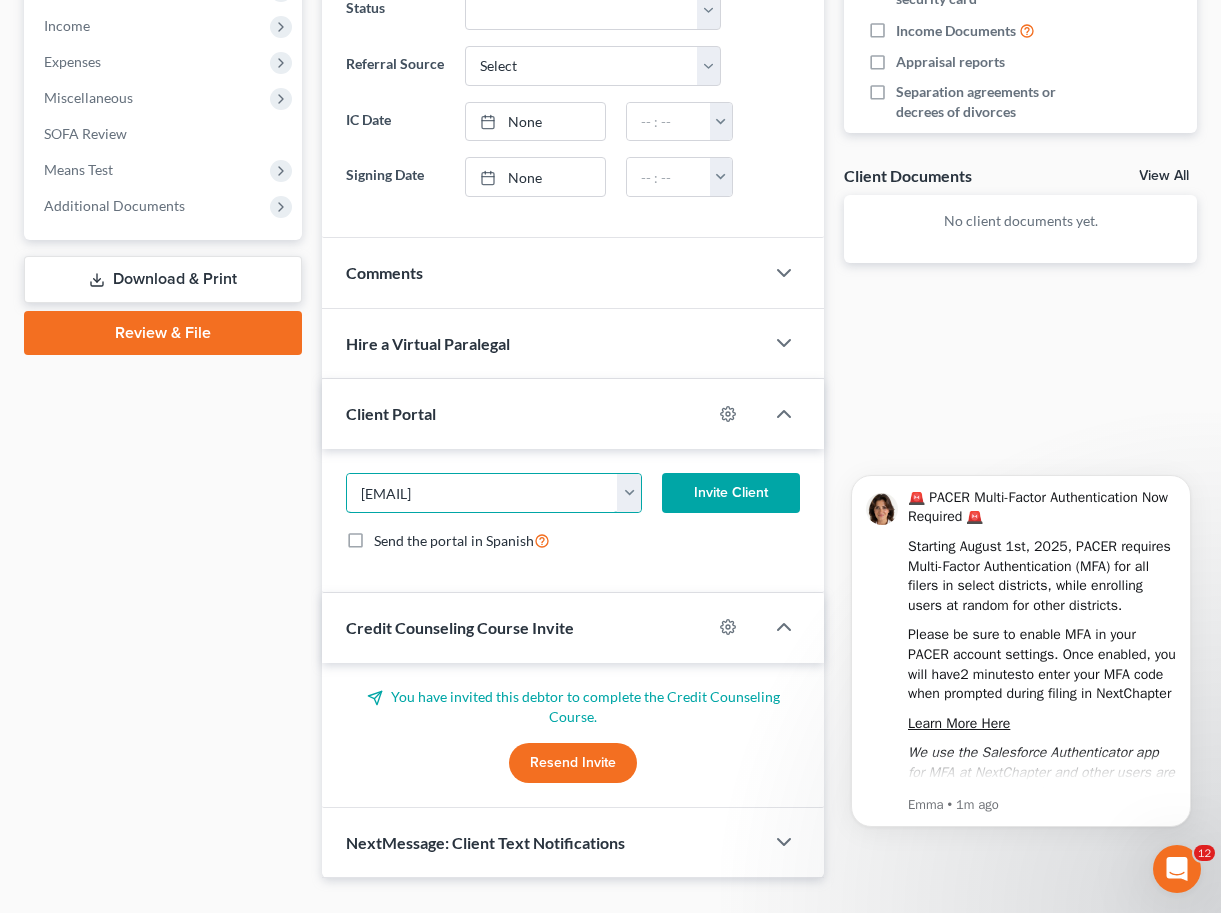 type on "[EMAIL]" 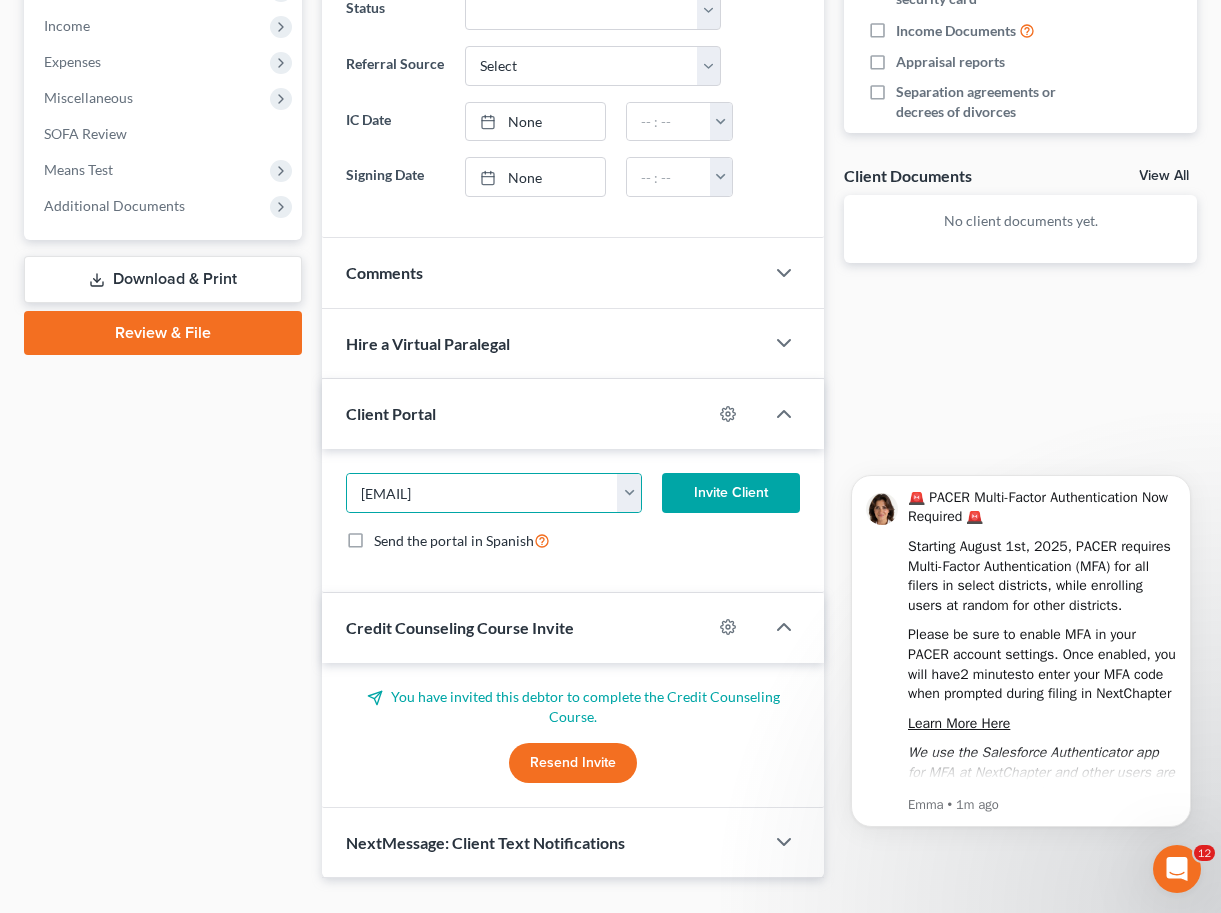 click on "Invite Client" at bounding box center (731, 493) 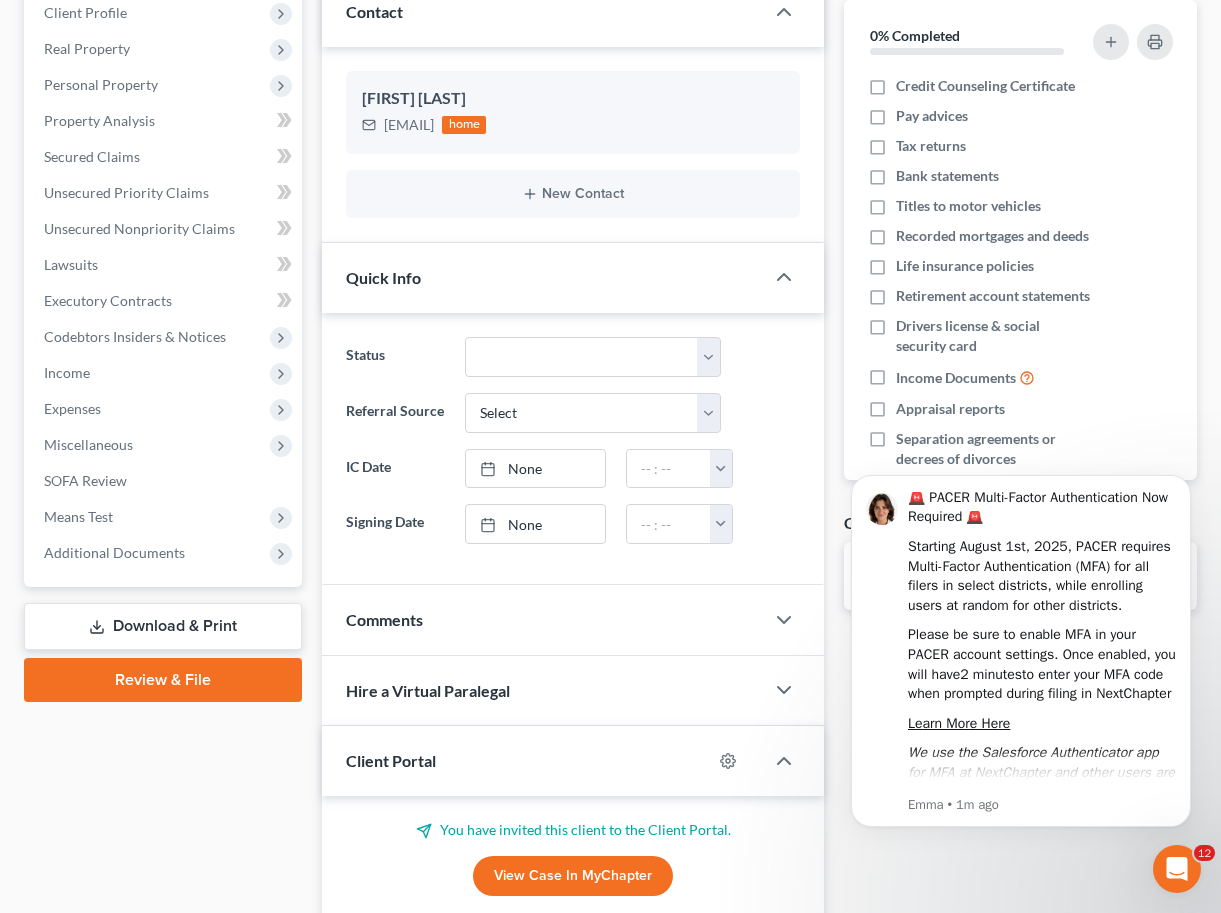 scroll, scrollTop: 0, scrollLeft: 0, axis: both 